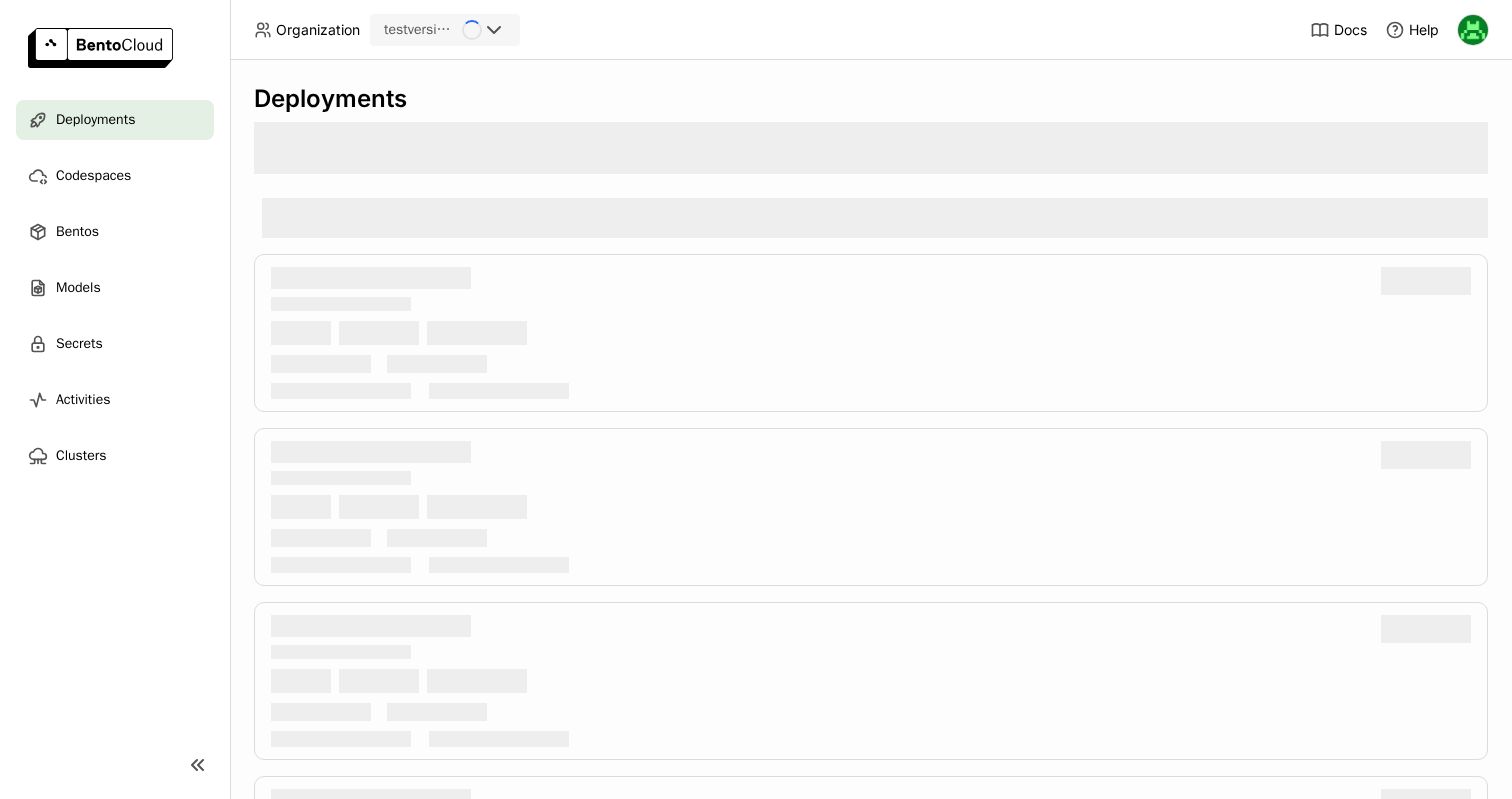 scroll, scrollTop: 0, scrollLeft: 0, axis: both 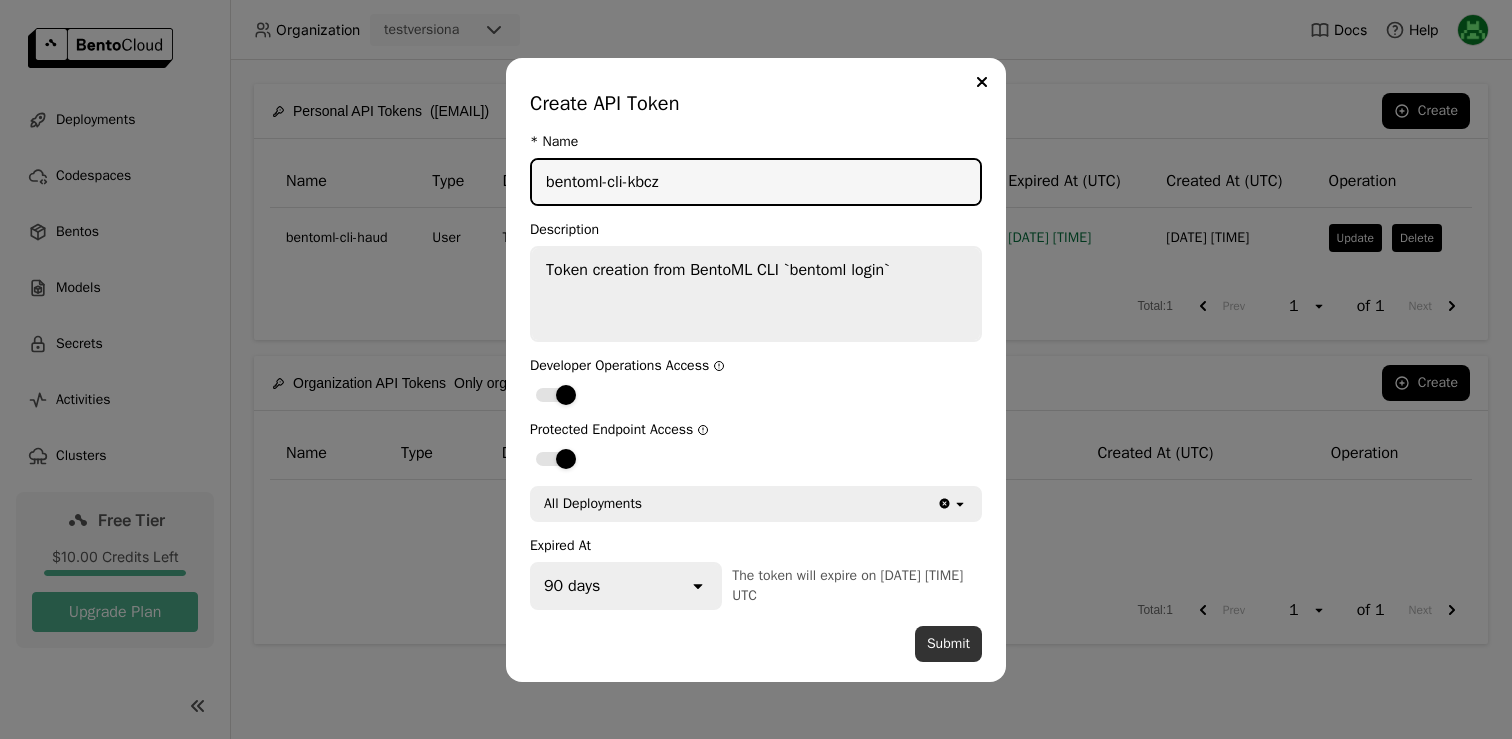 click on "Submit" at bounding box center (948, 644) 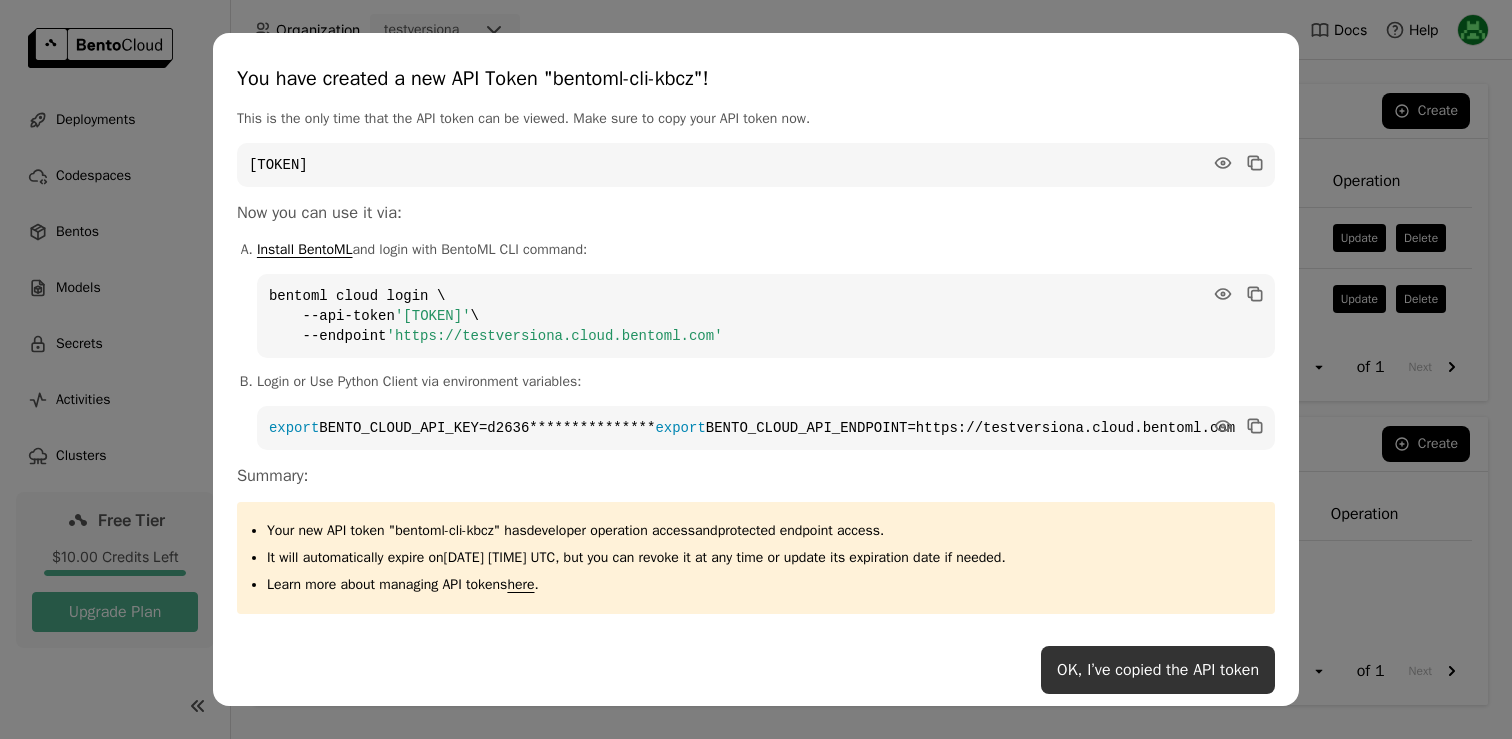 click on "OK, I’ve copied the API token" at bounding box center [1158, 670] 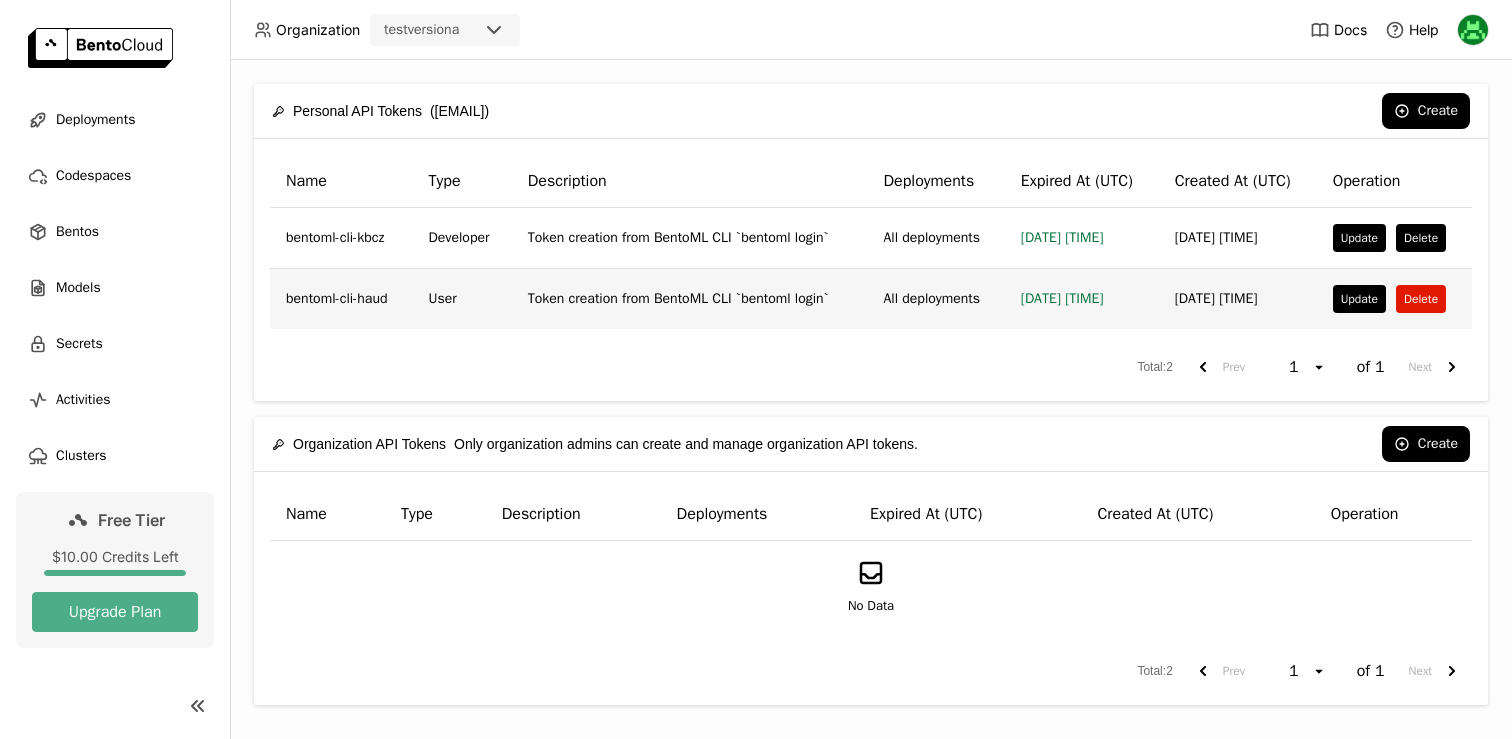 click on "Delete" at bounding box center [1421, 299] 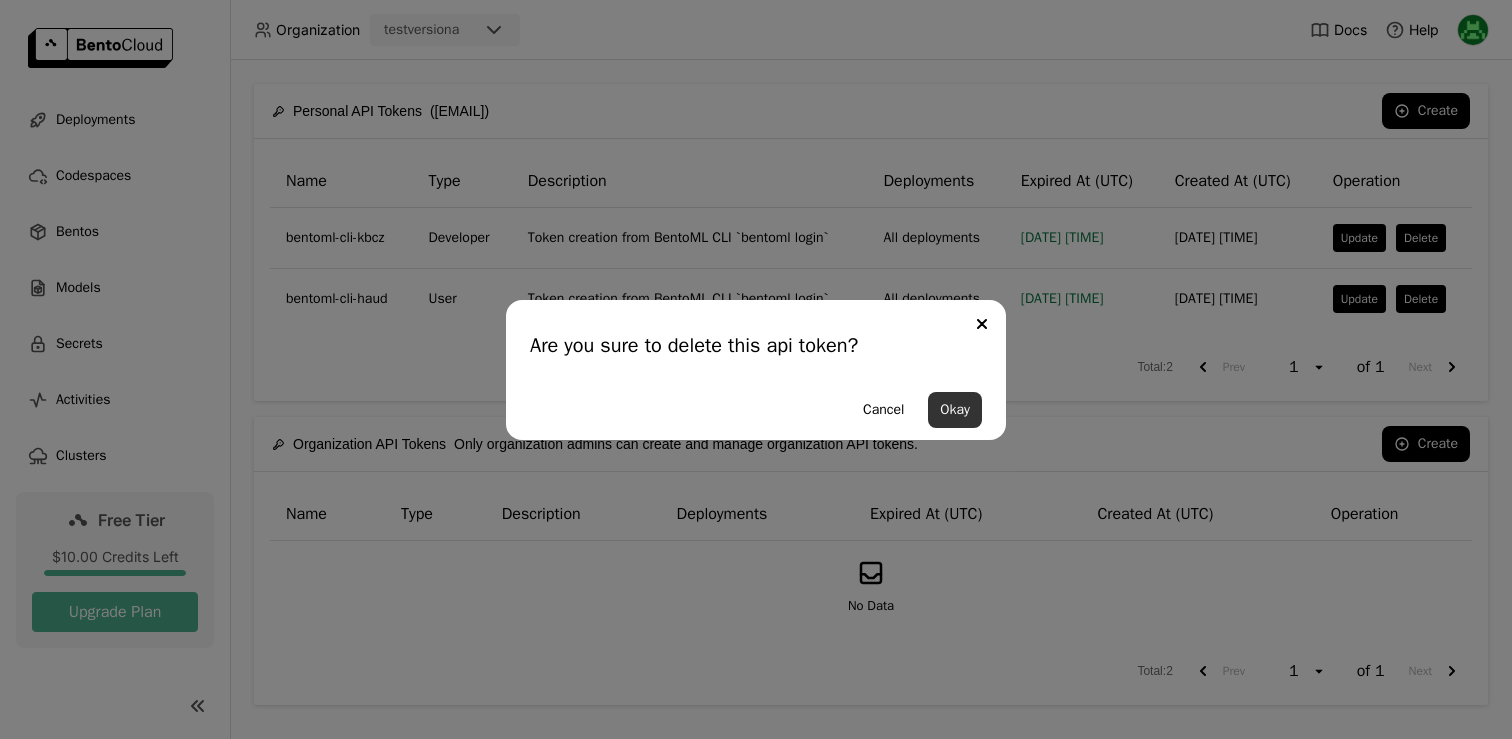 click on "Okay" at bounding box center [955, 410] 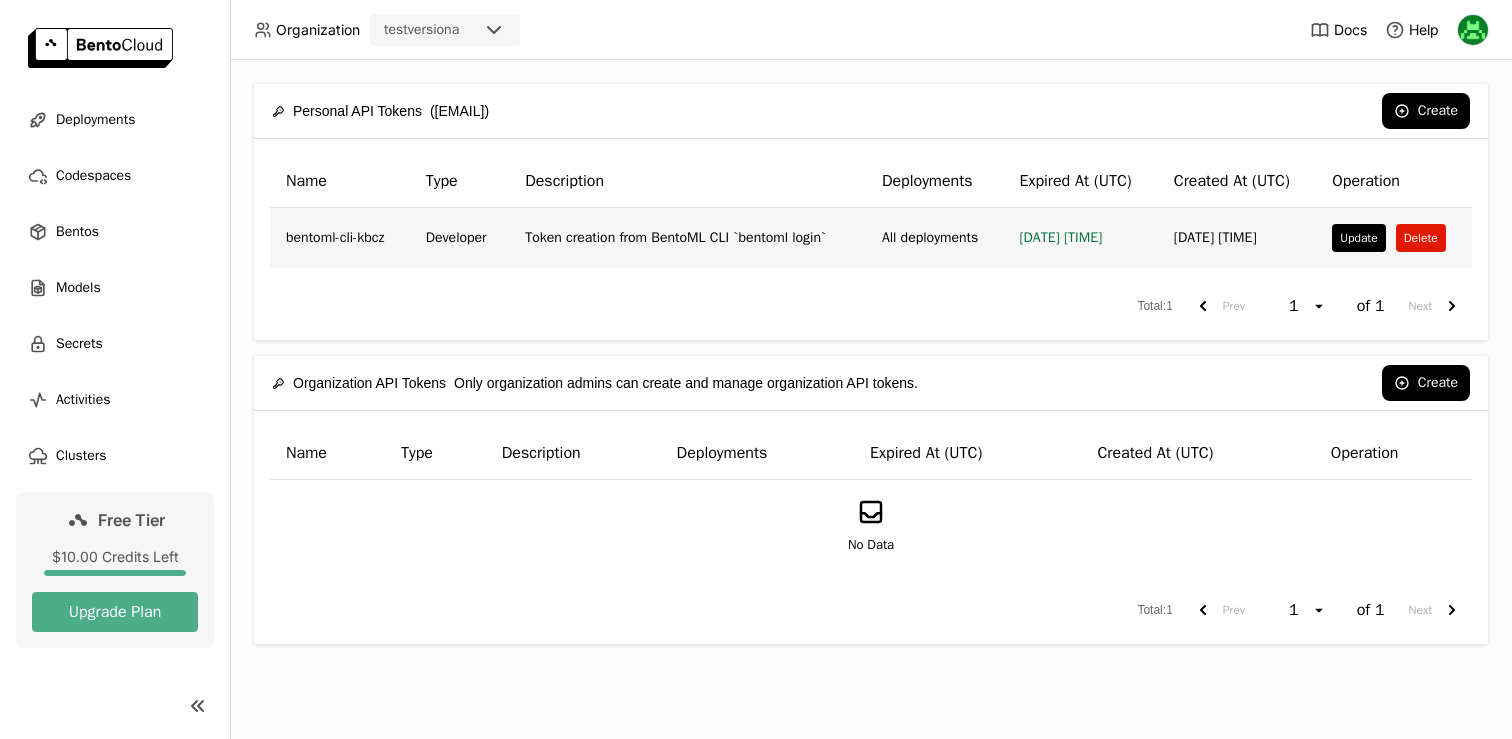 click on "Delete" at bounding box center (1421, 238) 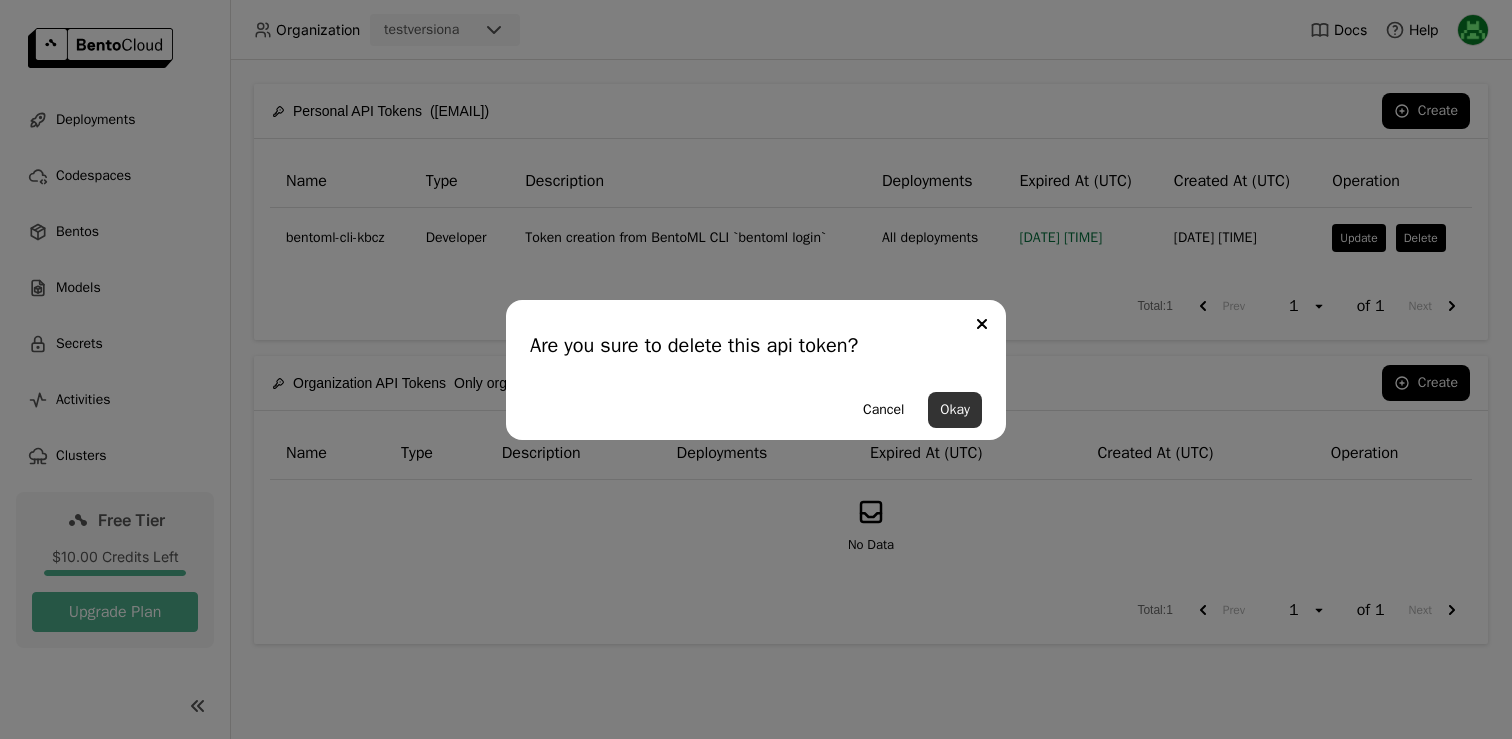 click on "Okay" at bounding box center (955, 410) 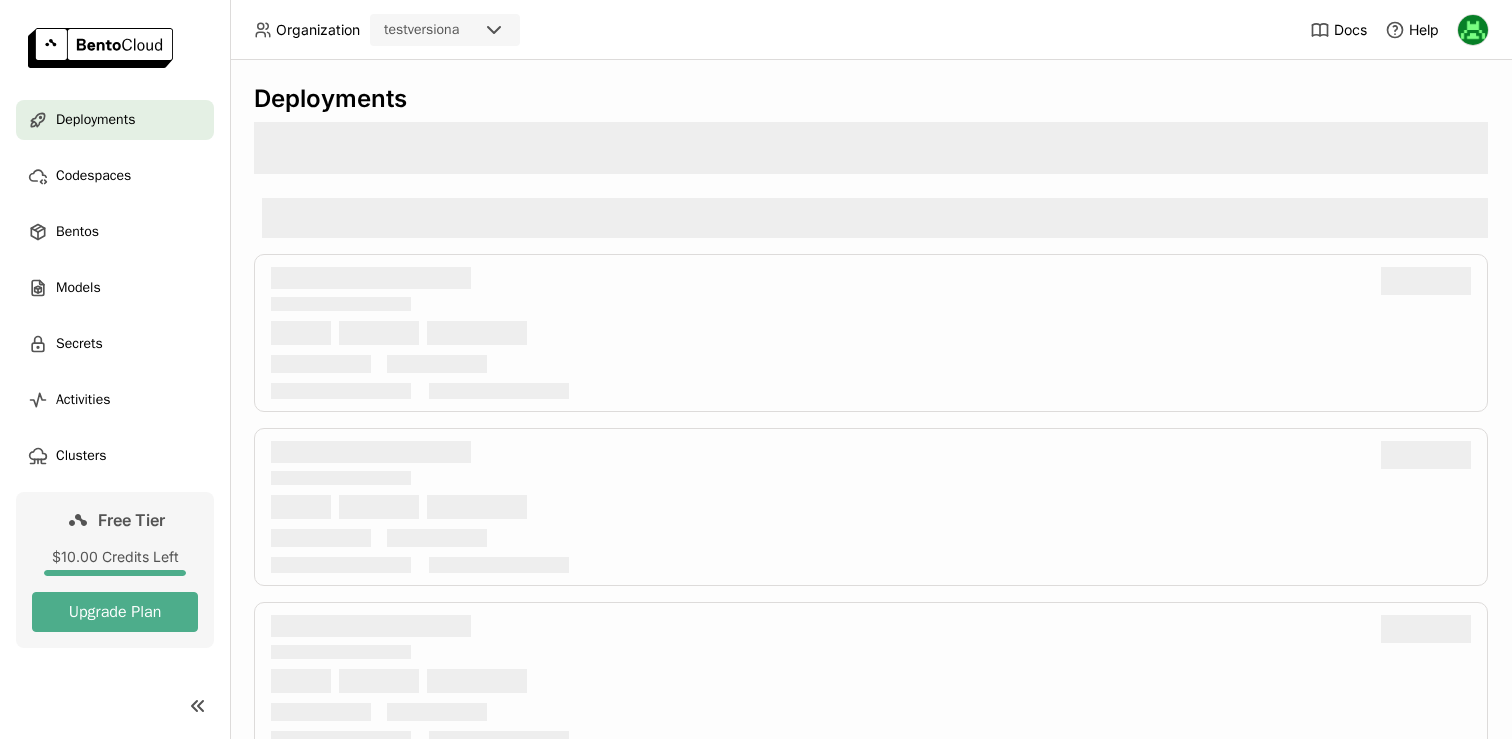 scroll, scrollTop: 0, scrollLeft: 0, axis: both 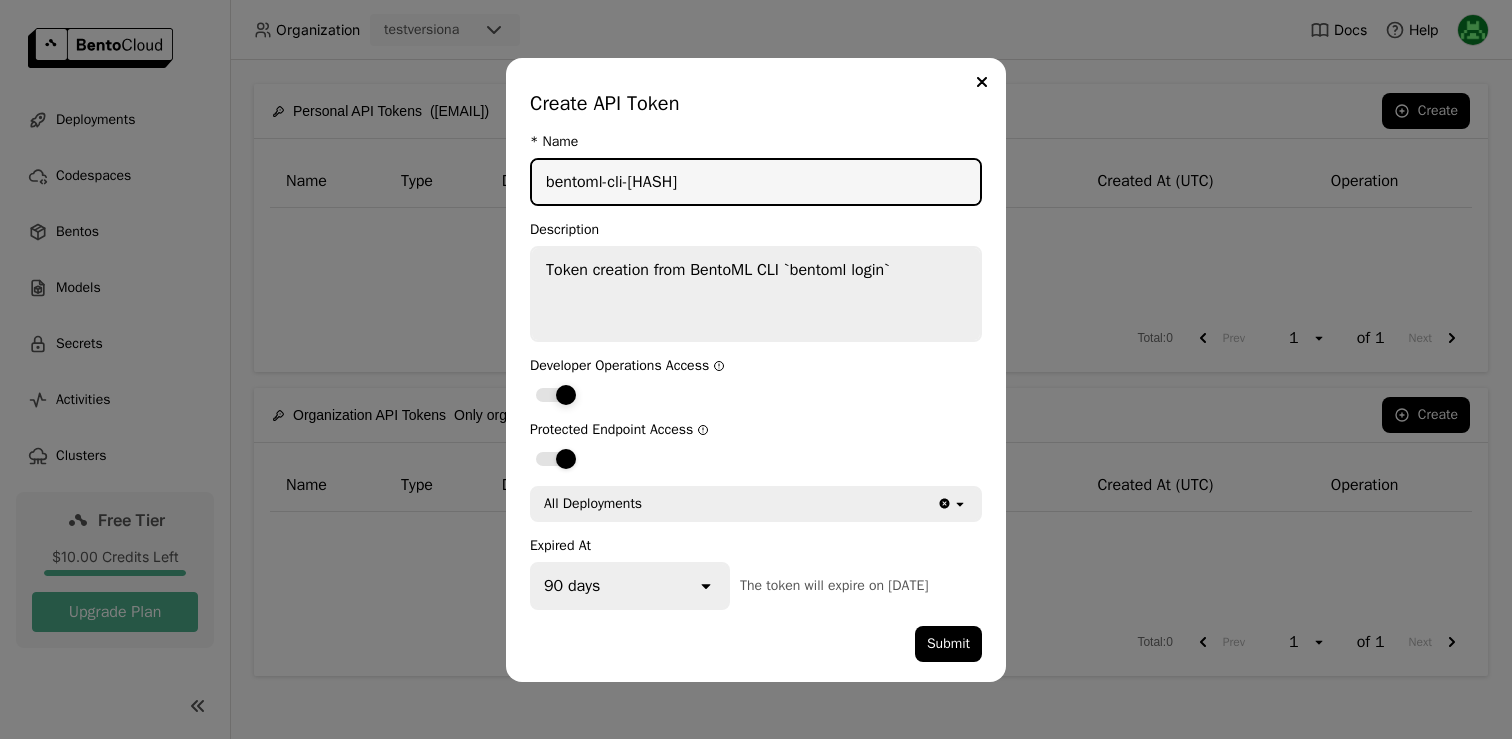 click at bounding box center (566, 395) 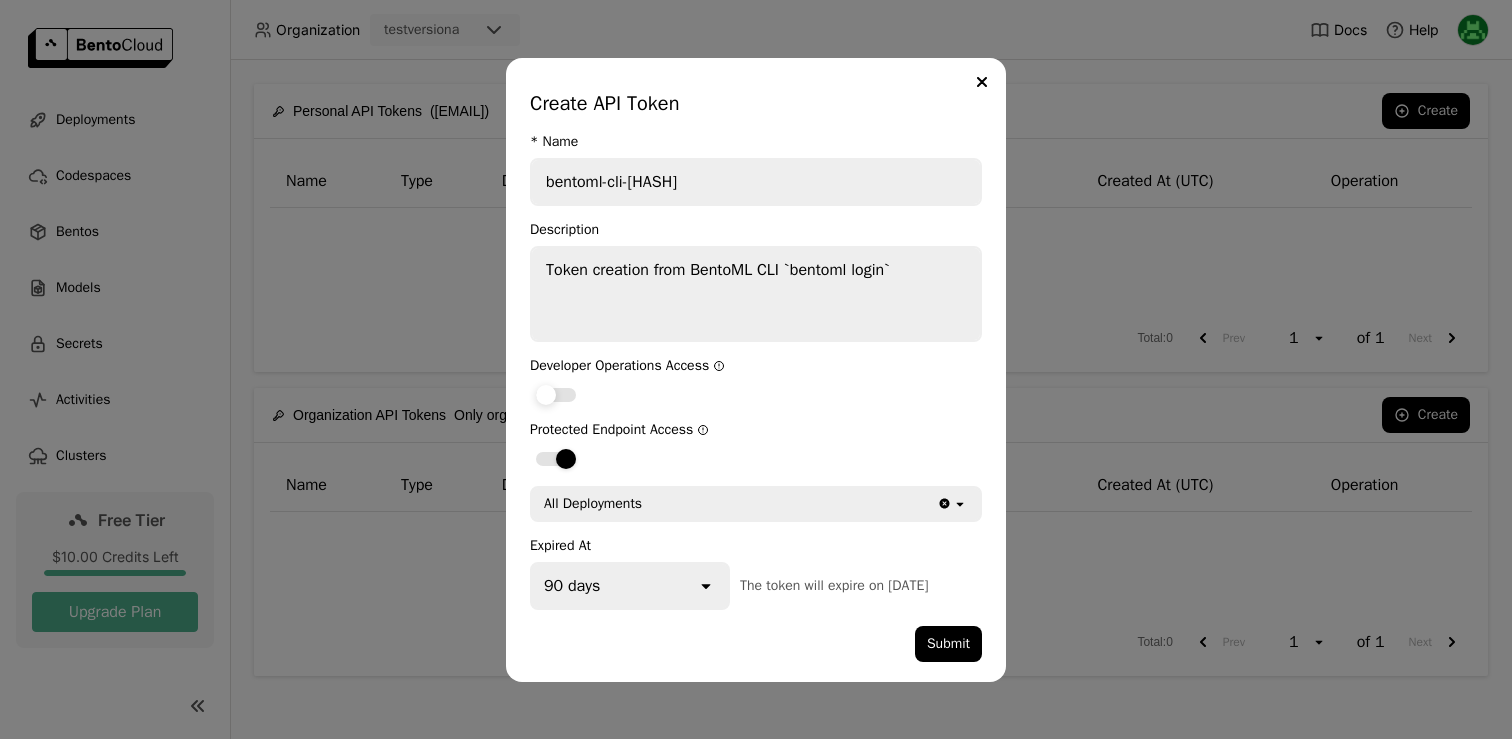click at bounding box center [546, 395] 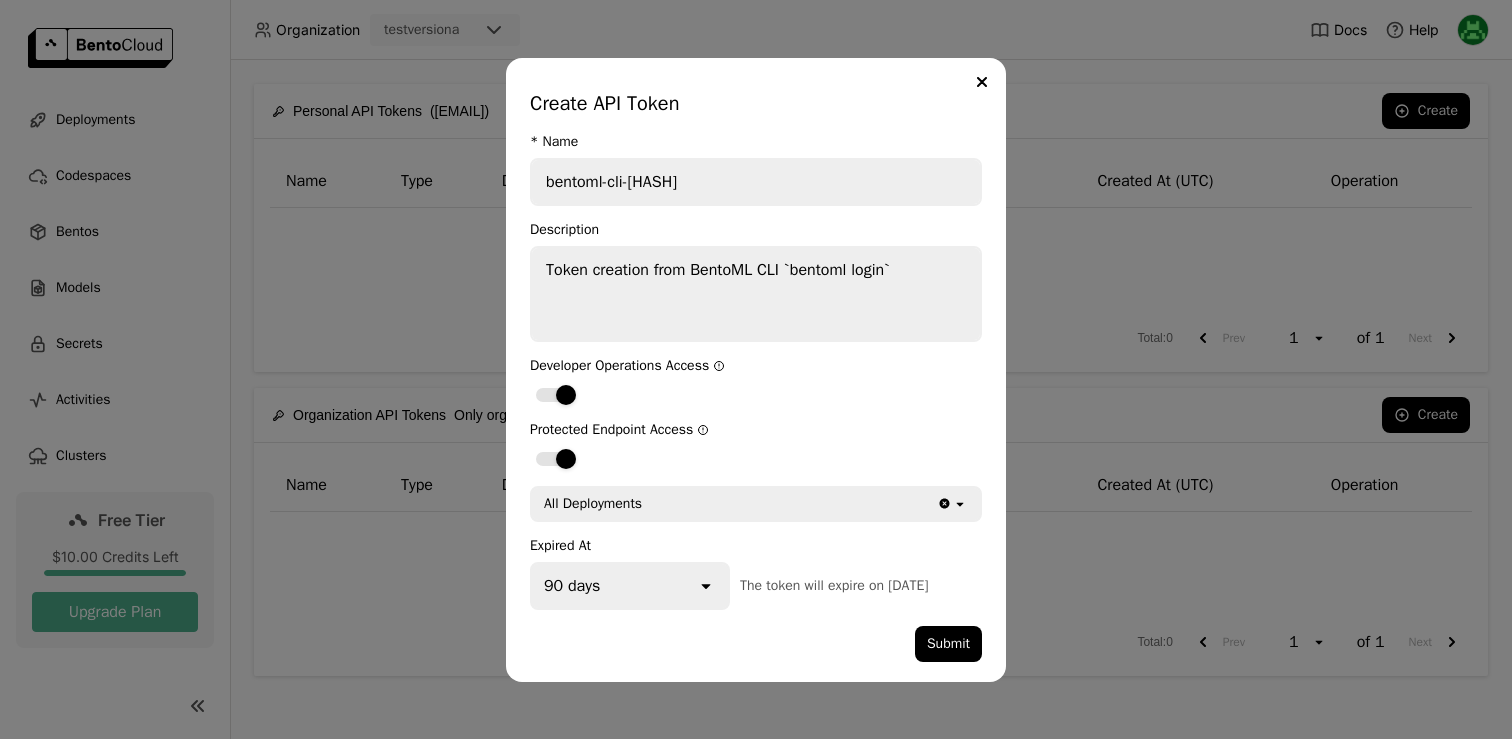 click on "All Deployments" at bounding box center [734, 504] 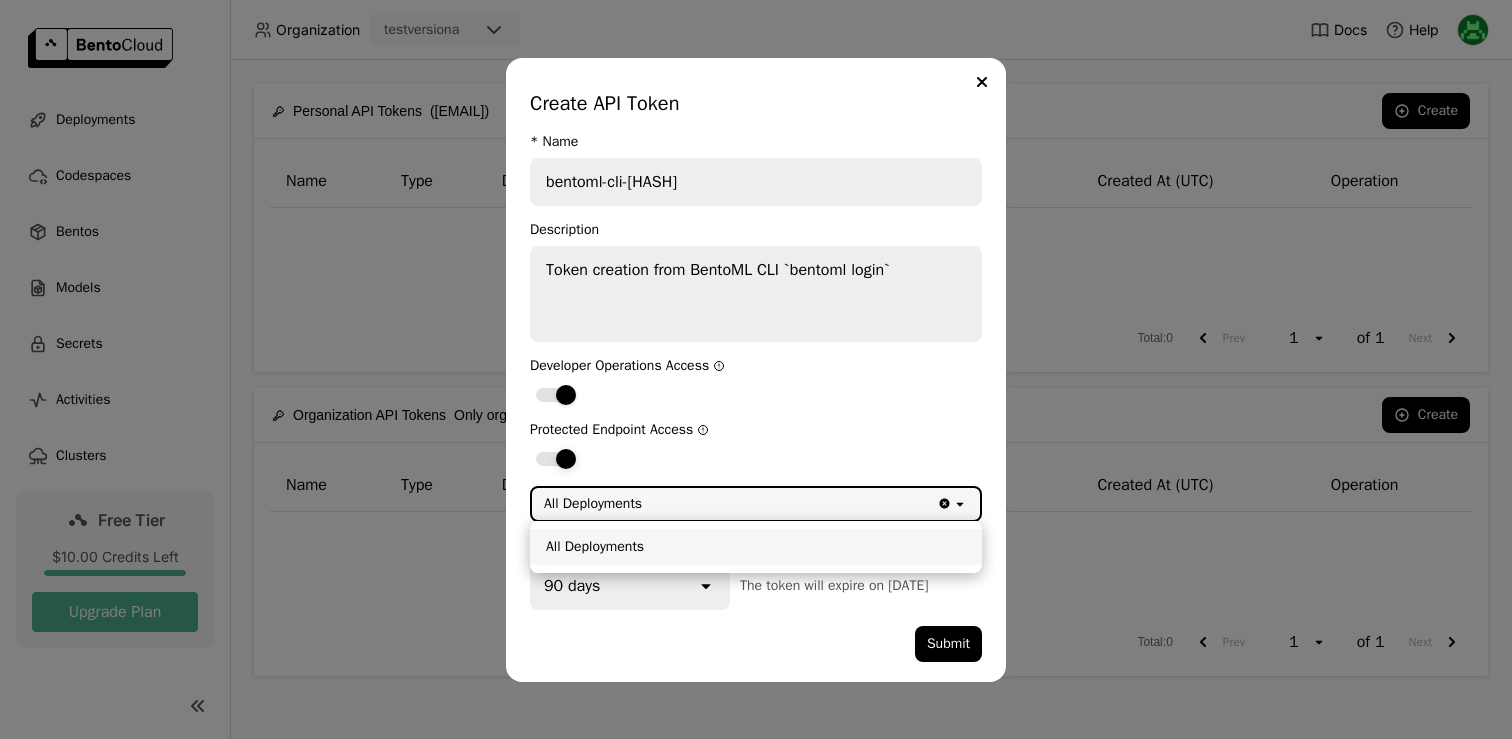 click at bounding box center [756, 458] 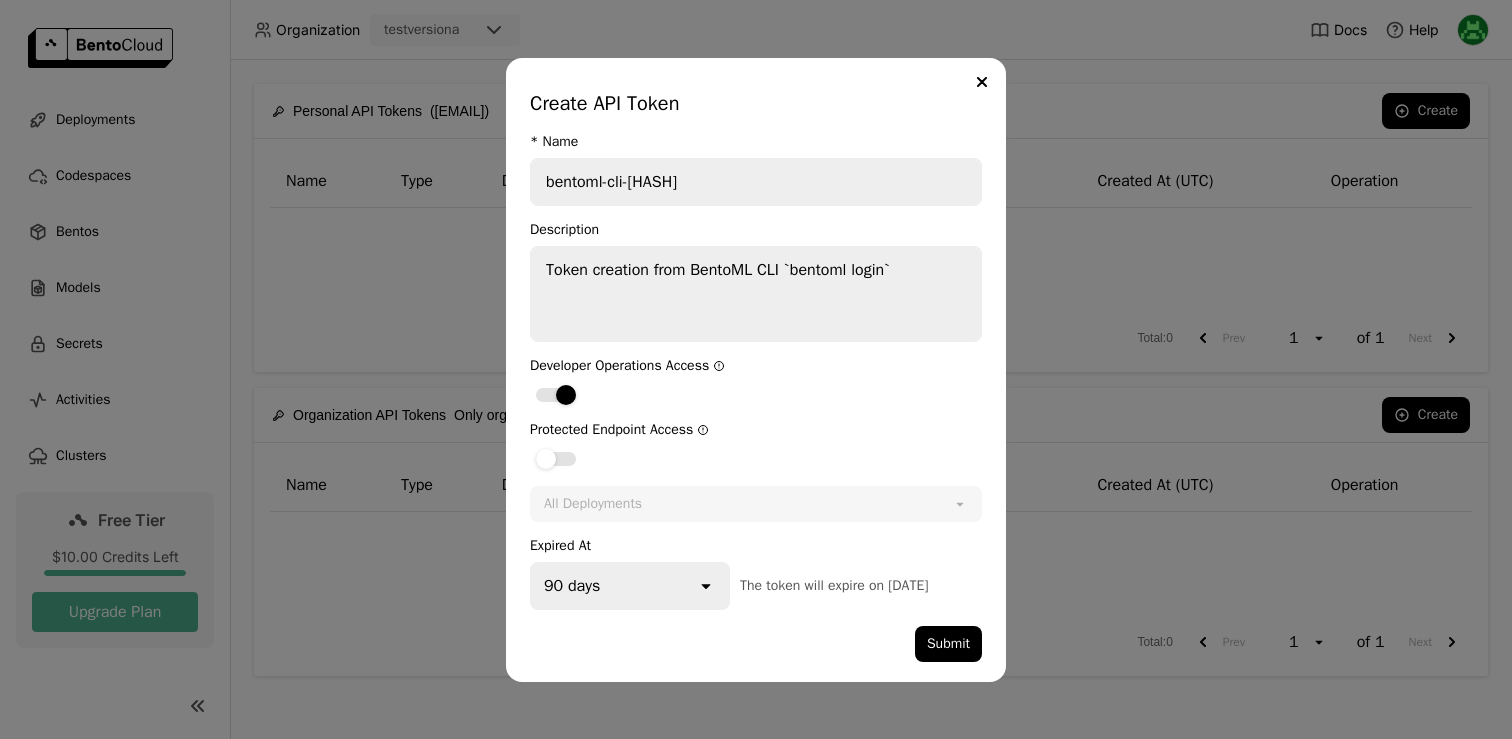 click on "90 days" at bounding box center [614, 586] 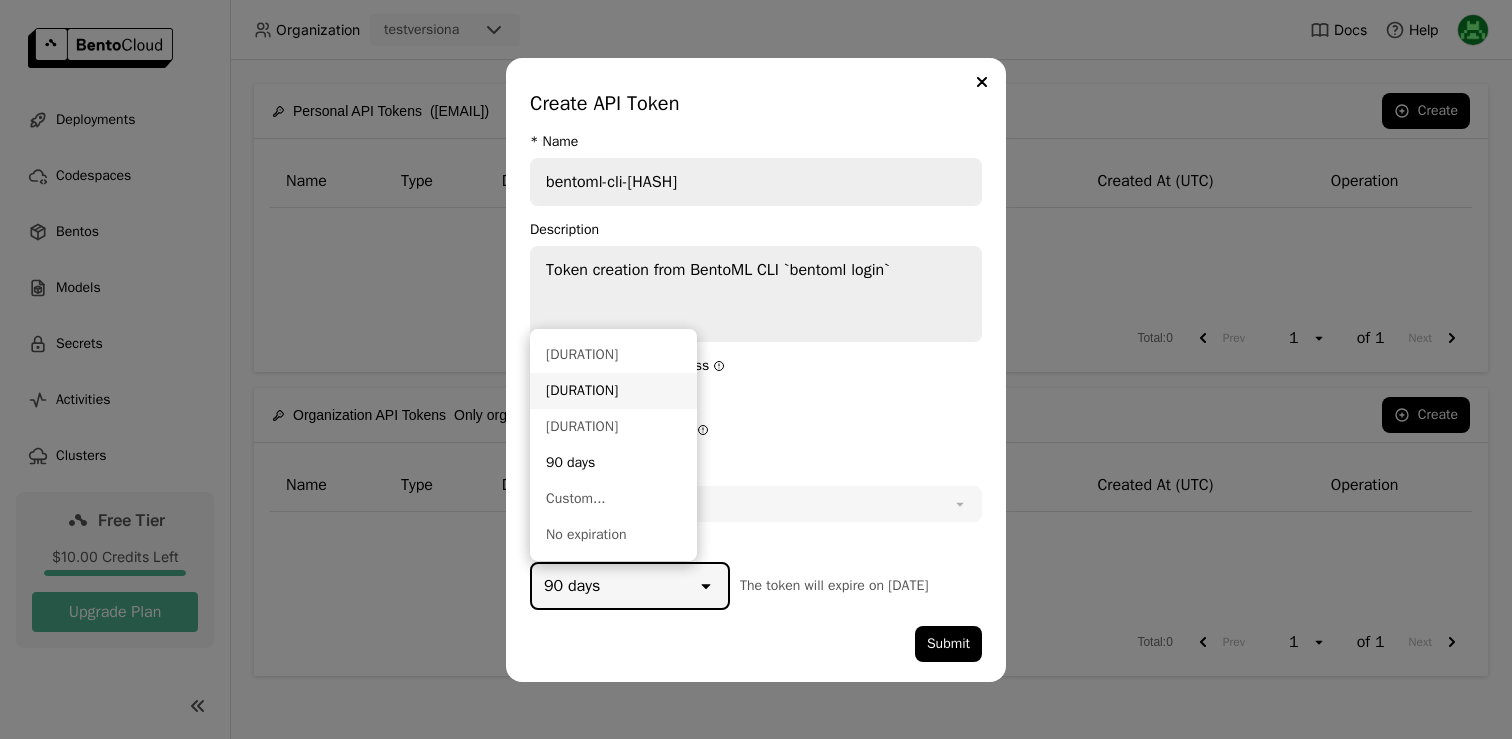 click on "30 days" at bounding box center (613, 391) 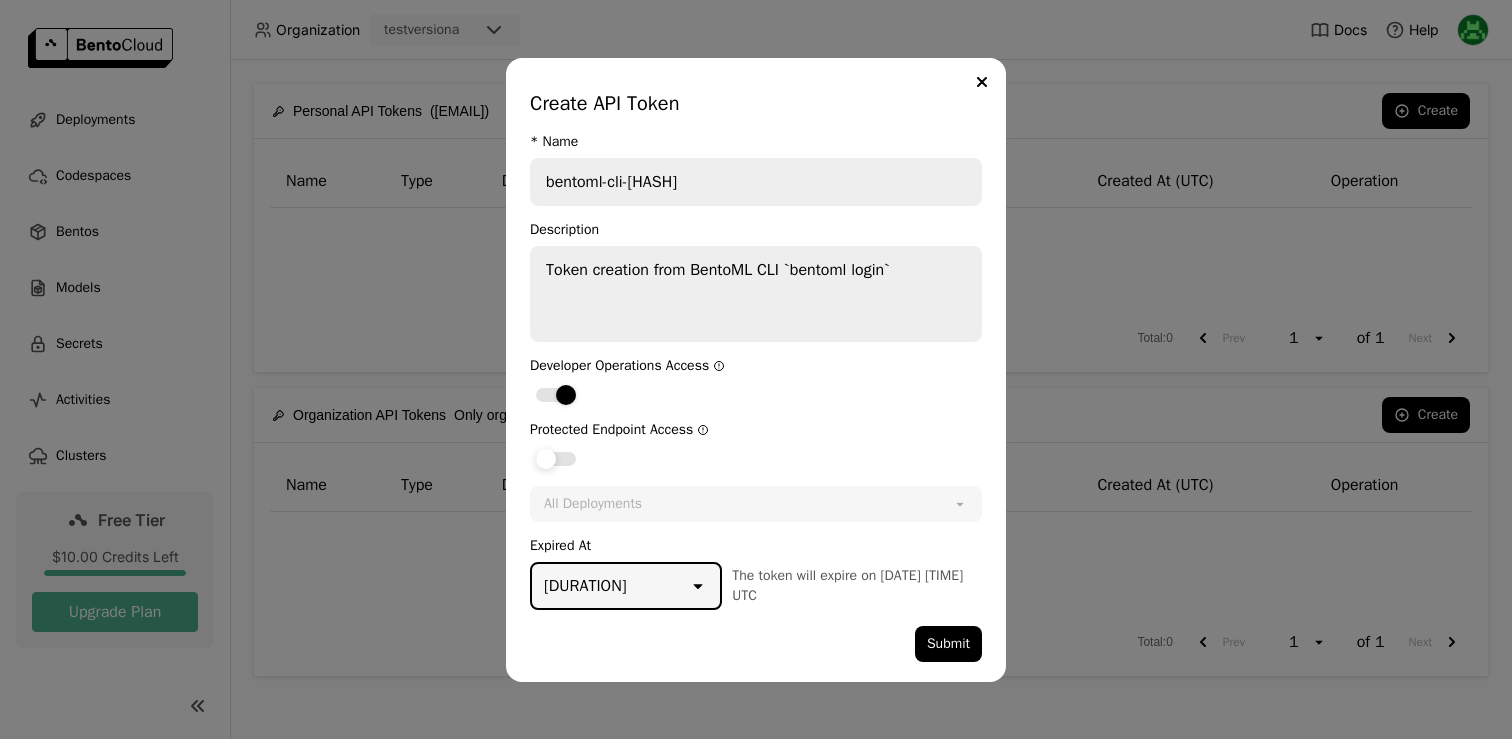 click at bounding box center [546, 459] 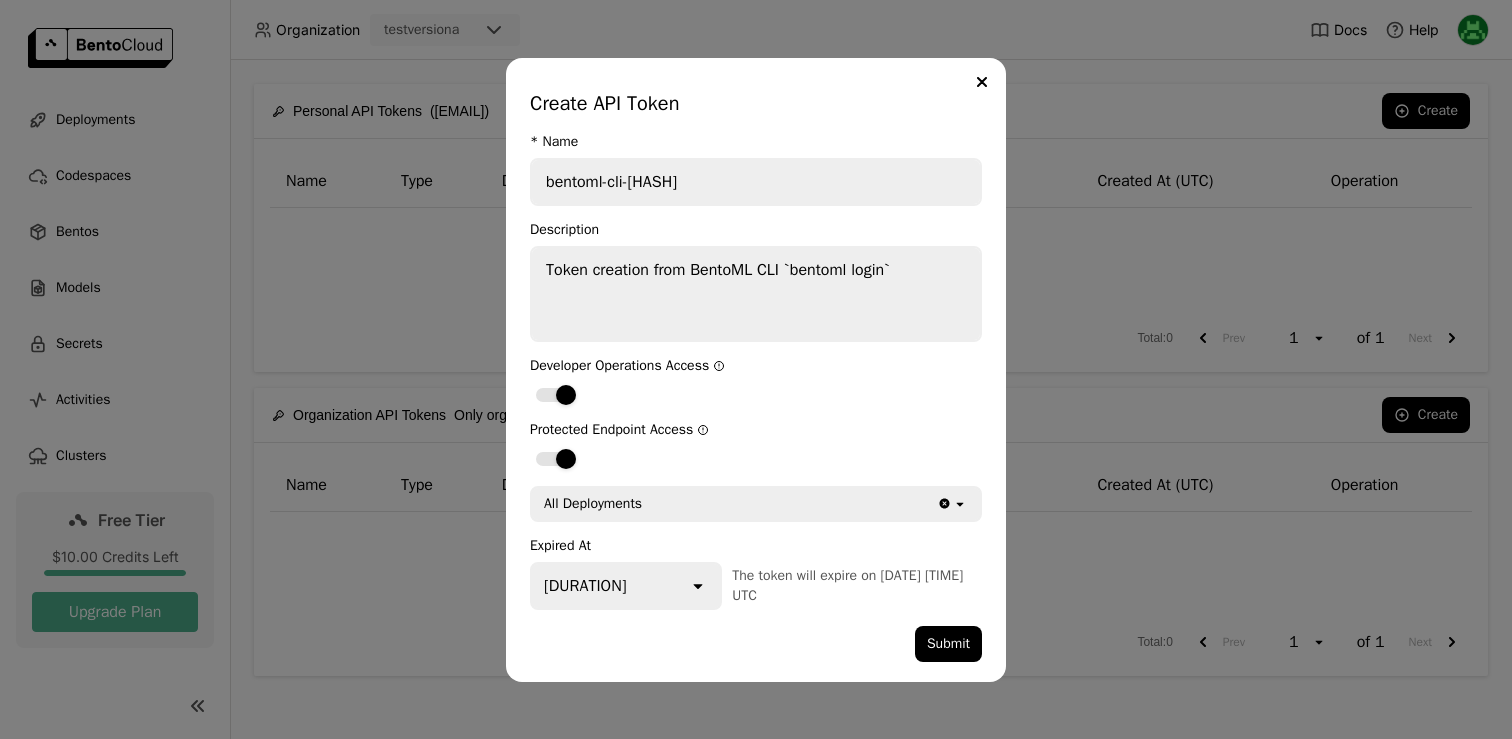 click on "* Name bentoml-cli-j3sq Description Token creation from BentoML CLI `bentoml login` Developer Operations Access Protected Endpoint Access All Deployments Clear value open Expired At 30 days open The token will expire on 2025-08-31 00:00:00 UTC Submit" at bounding box center [756, 398] 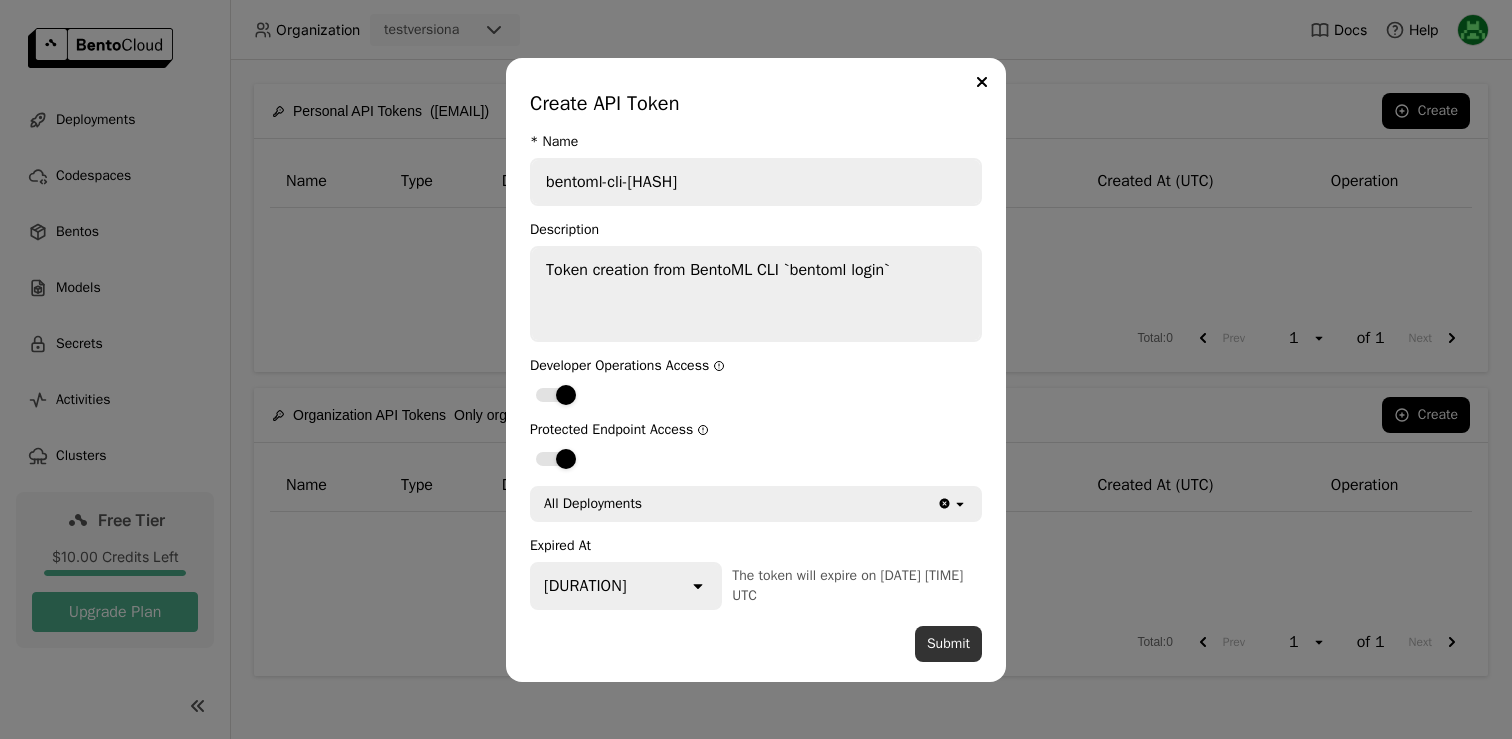 click on "Submit" at bounding box center [948, 644] 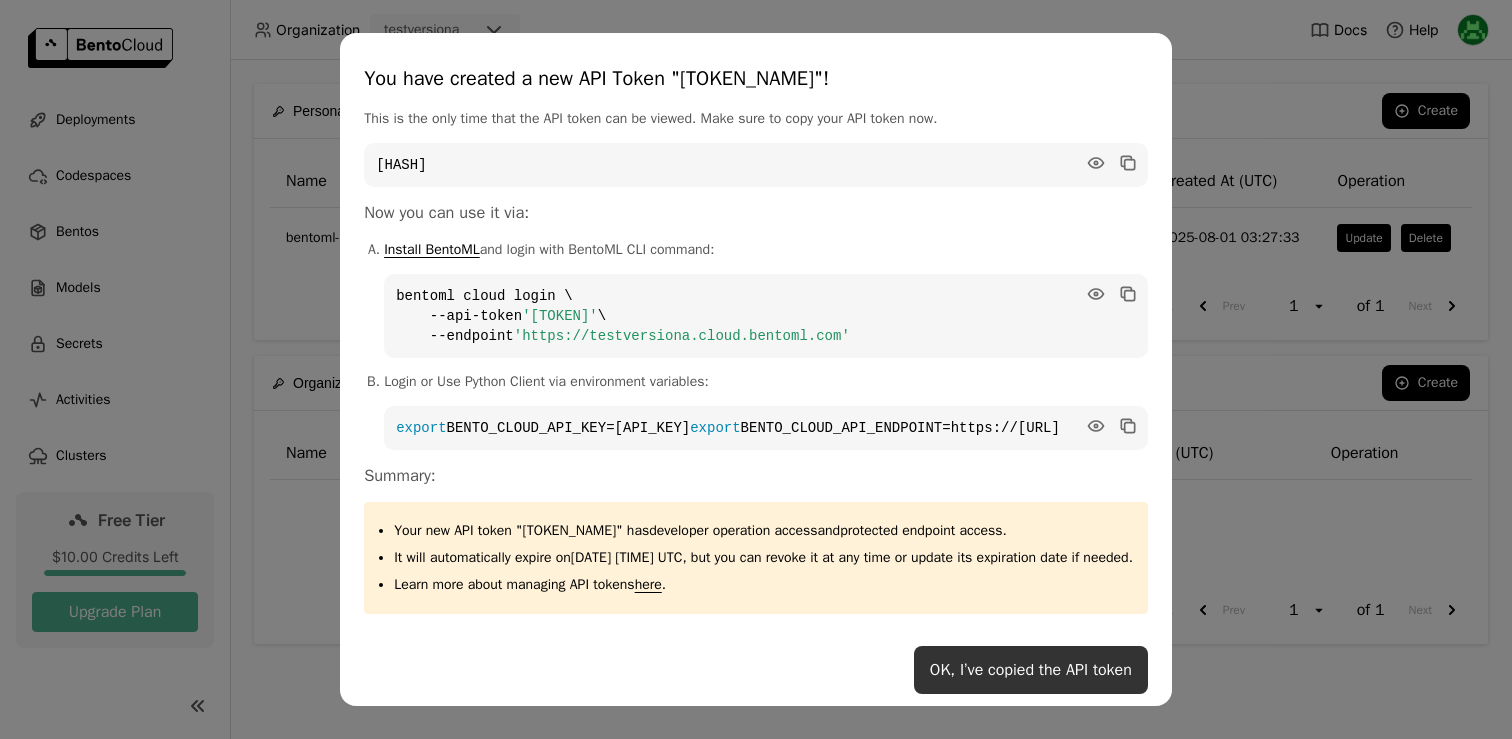 click on "OK, I’ve copied the API token" at bounding box center [1031, 670] 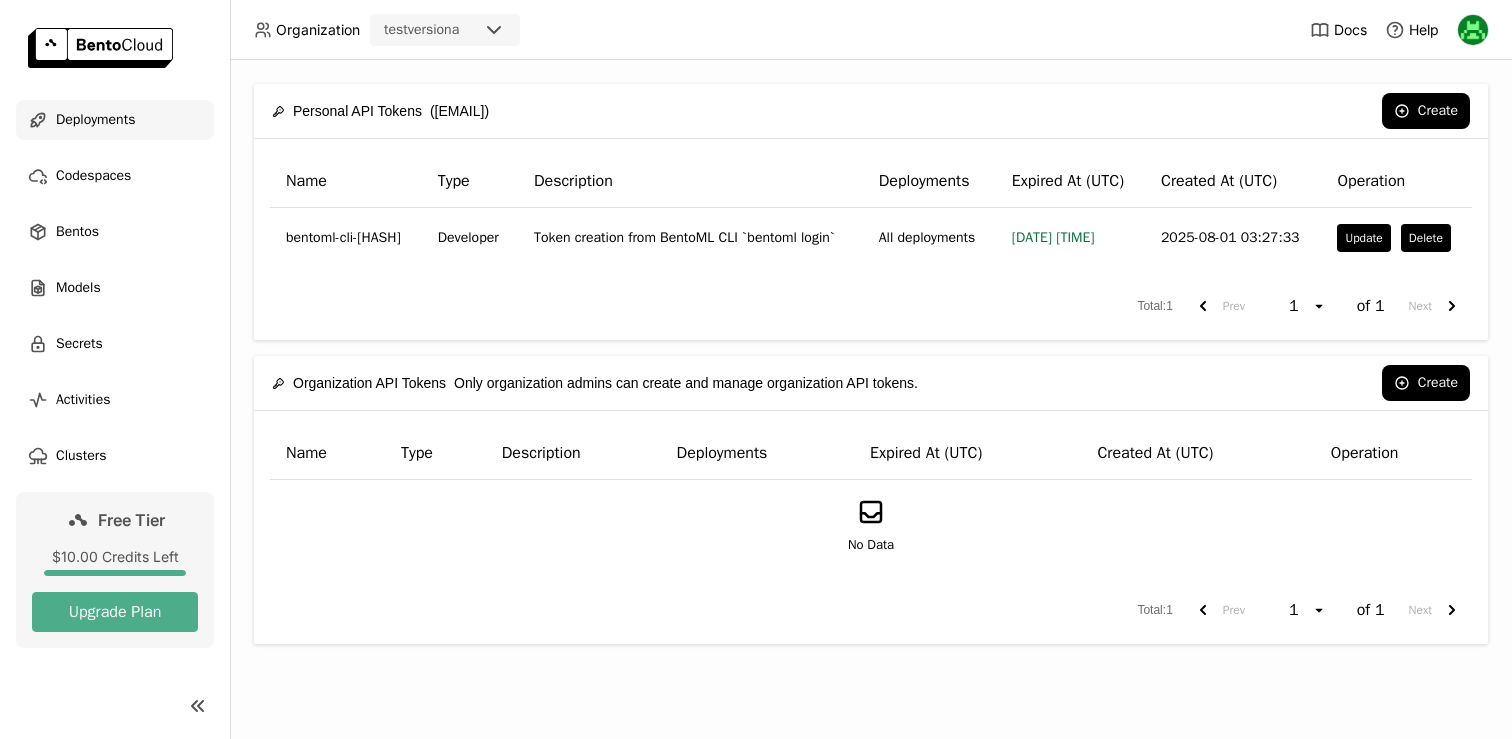 click on "Deployments" at bounding box center (95, 120) 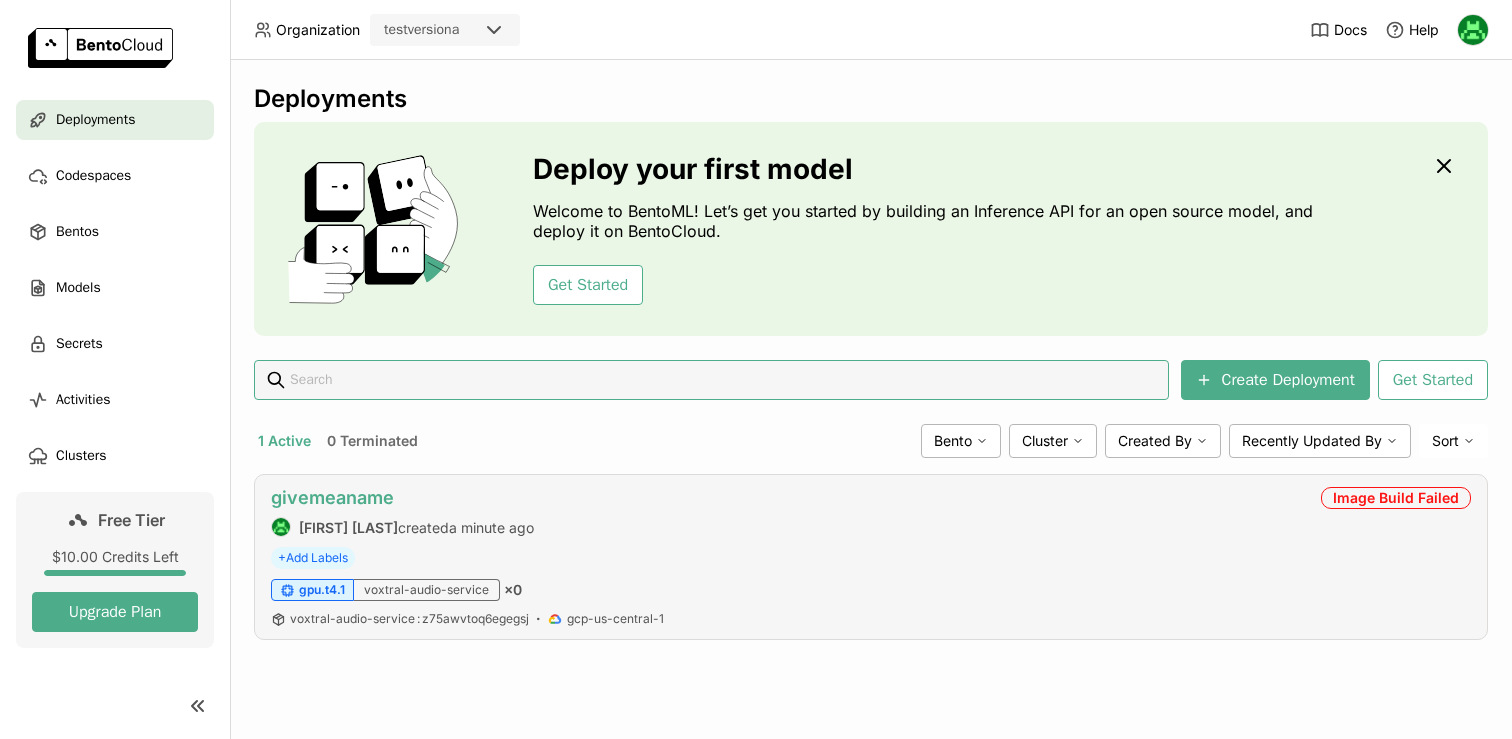 click on "givemeaname" at bounding box center [332, 497] 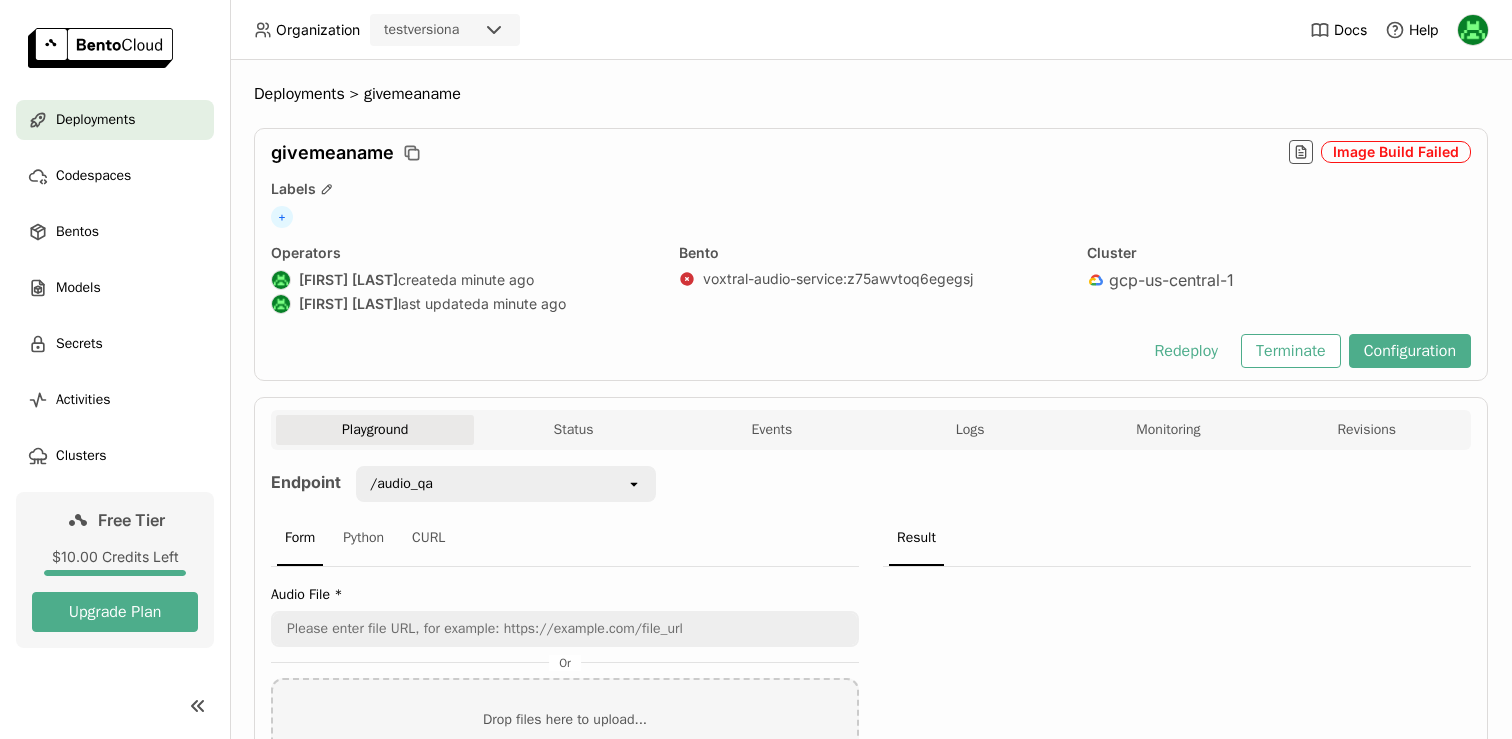 scroll, scrollTop: 0, scrollLeft: 0, axis: both 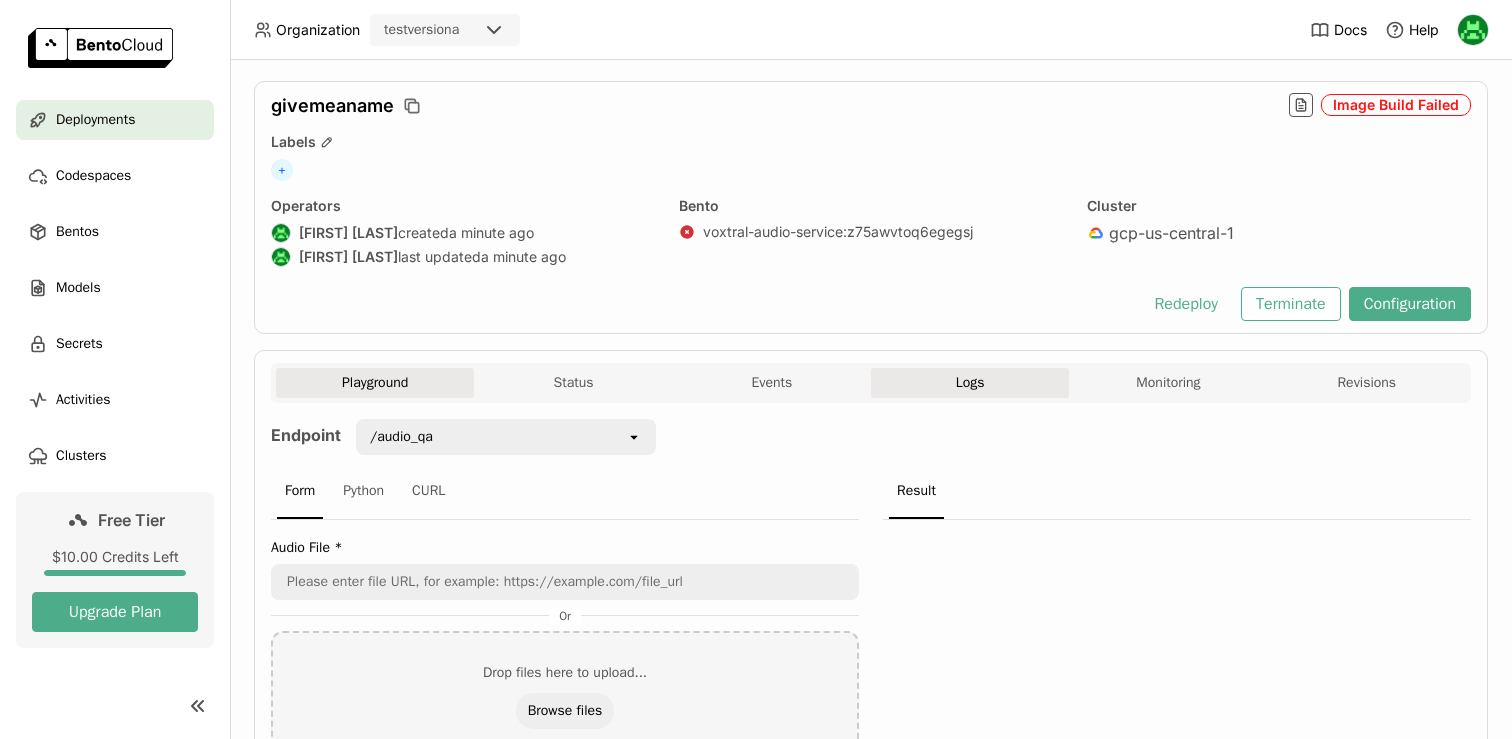 click on "Logs" at bounding box center (970, 383) 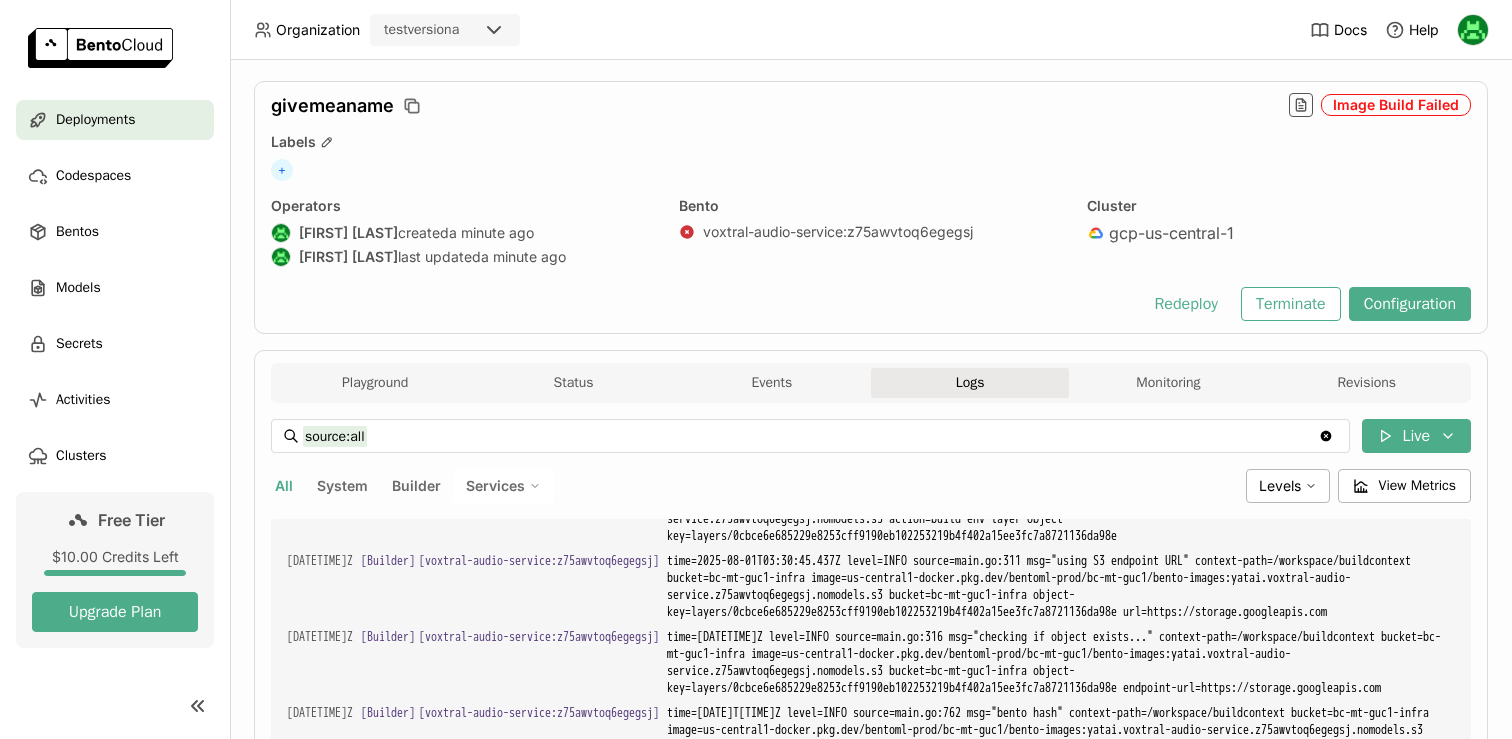 scroll, scrollTop: 2852, scrollLeft: 0, axis: vertical 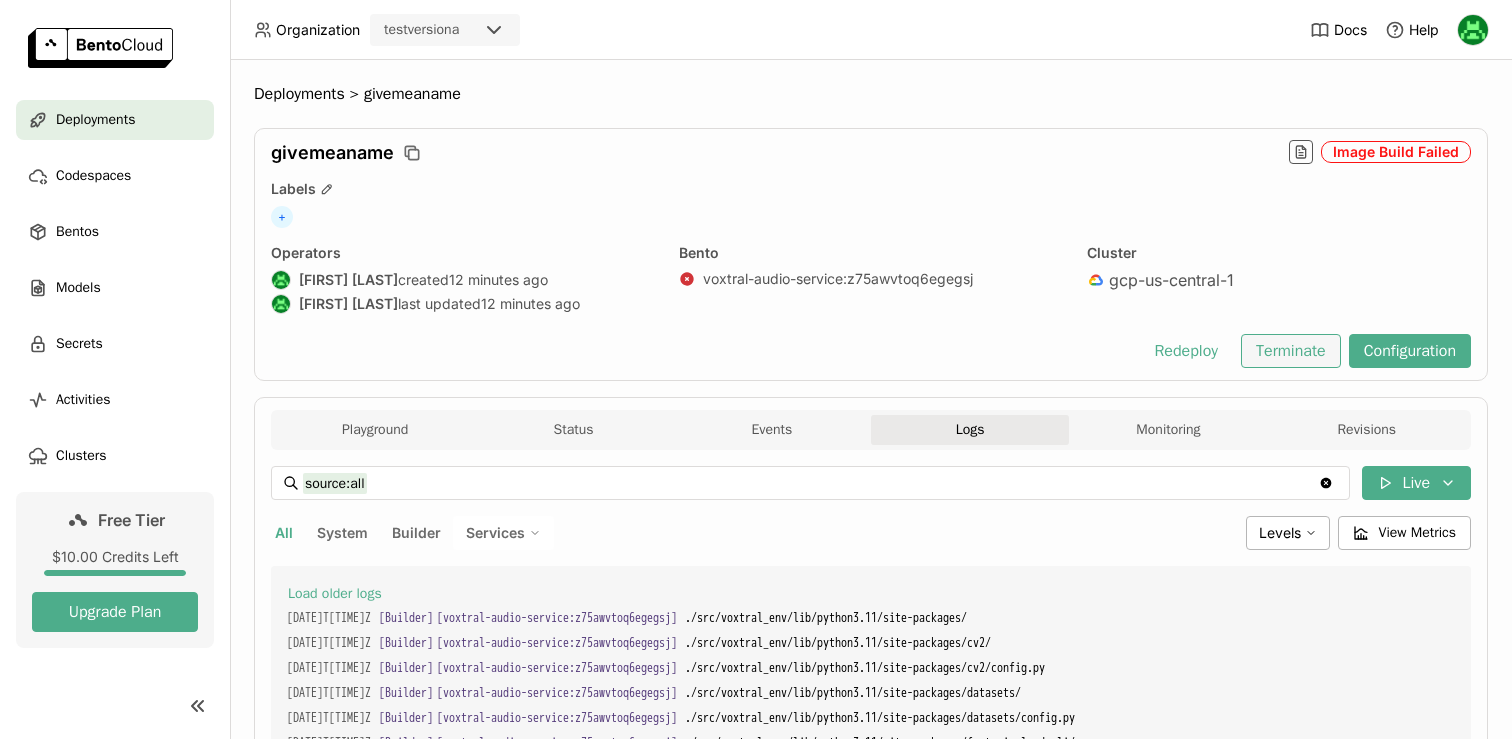 click on "Terminate" at bounding box center (1291, 351) 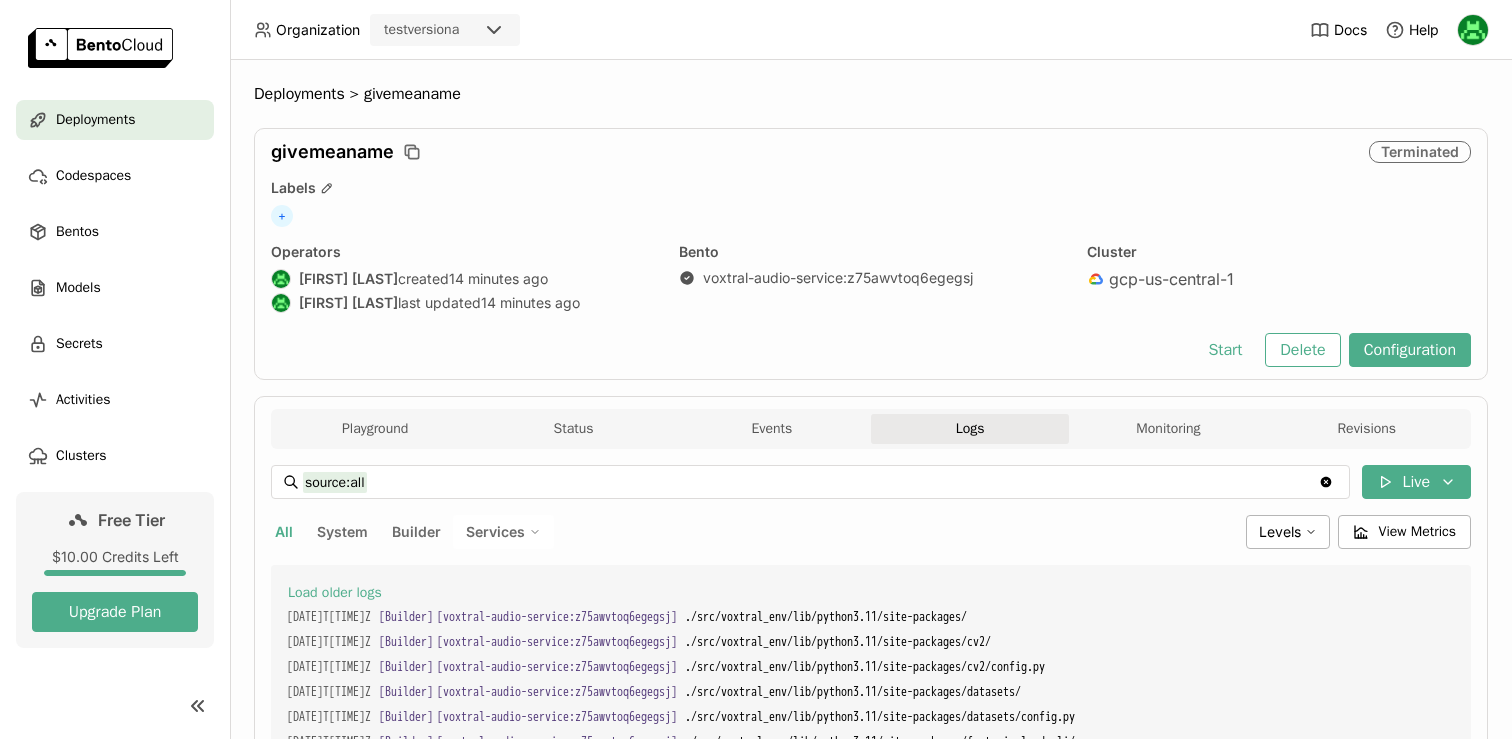 scroll, scrollTop: 2927, scrollLeft: 0, axis: vertical 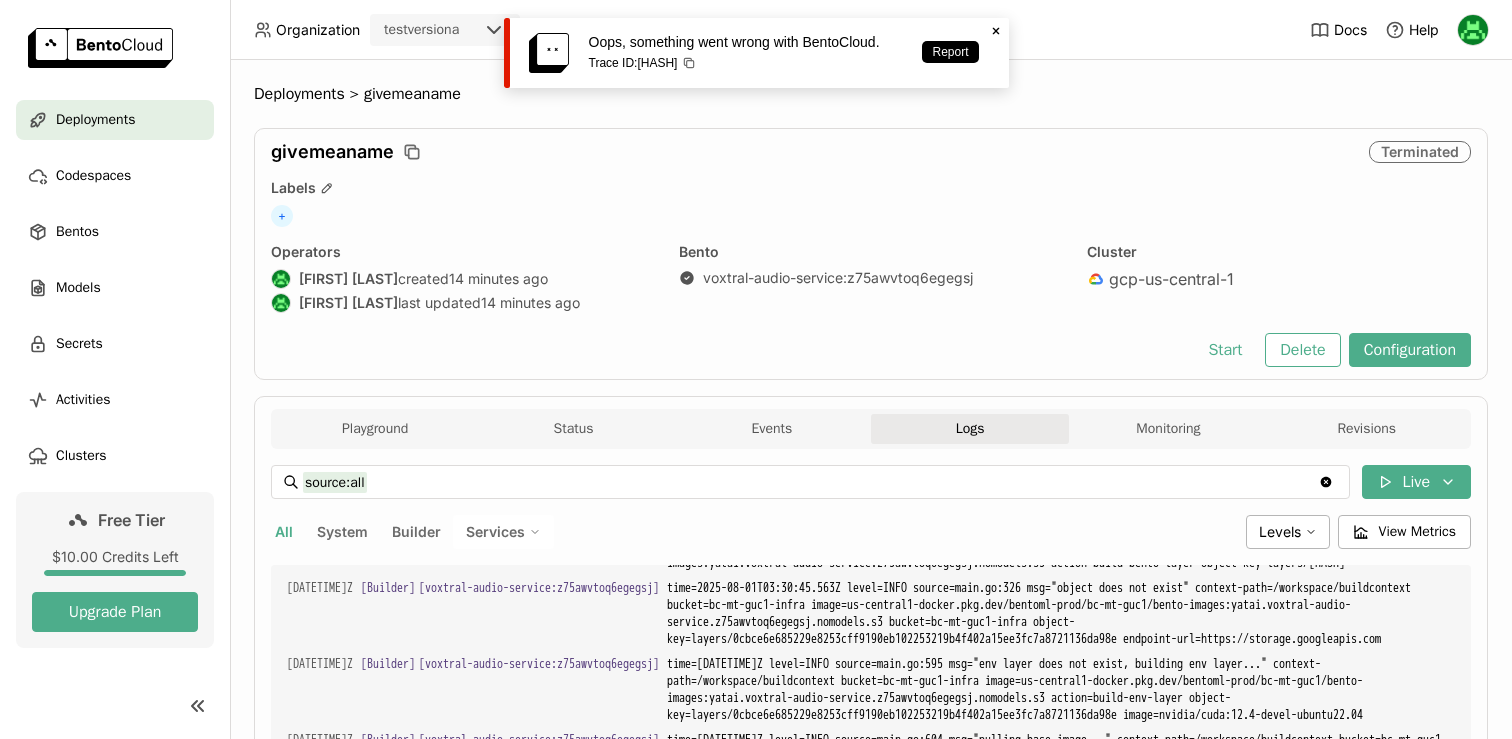 click on "Start Delete Configuration" at bounding box center [871, 350] 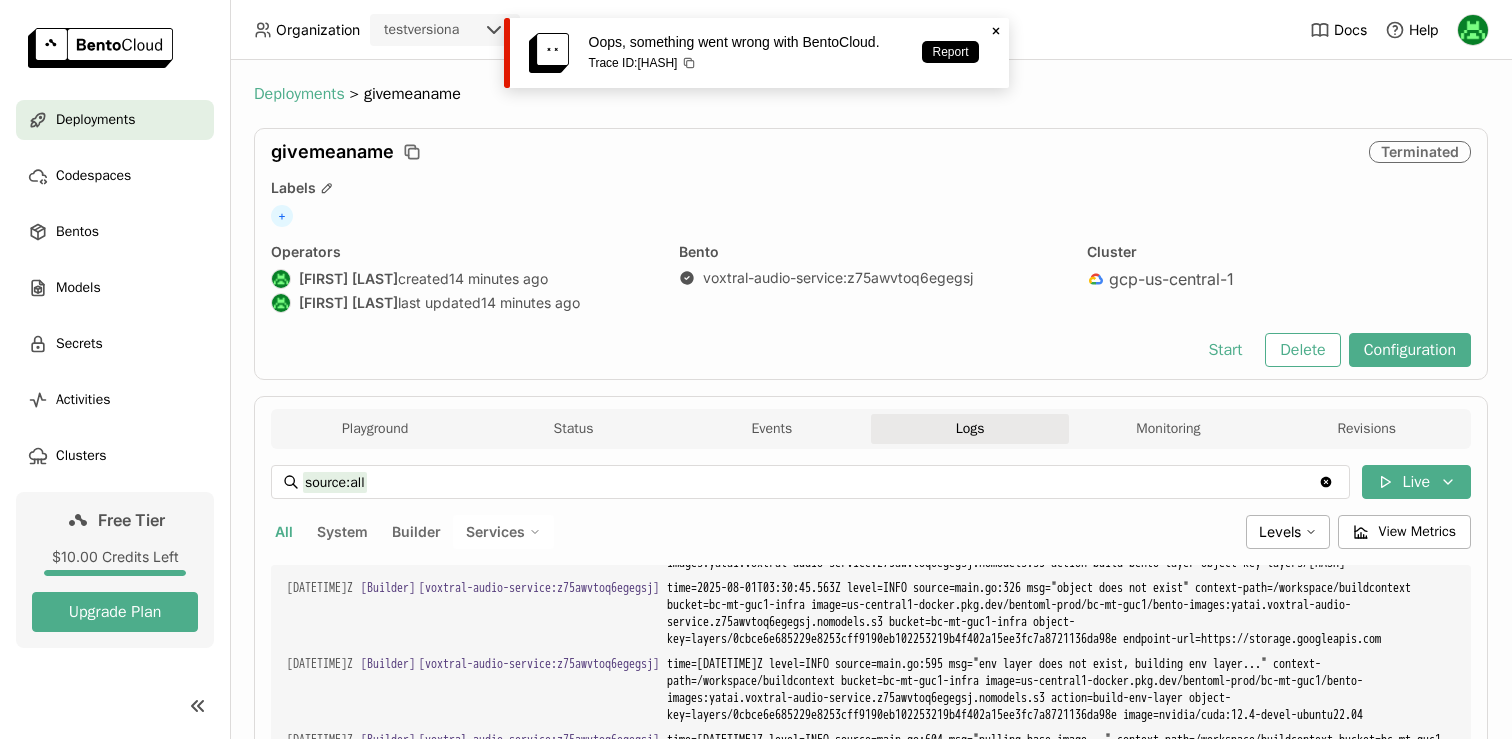 click on "Deployments" at bounding box center (299, 94) 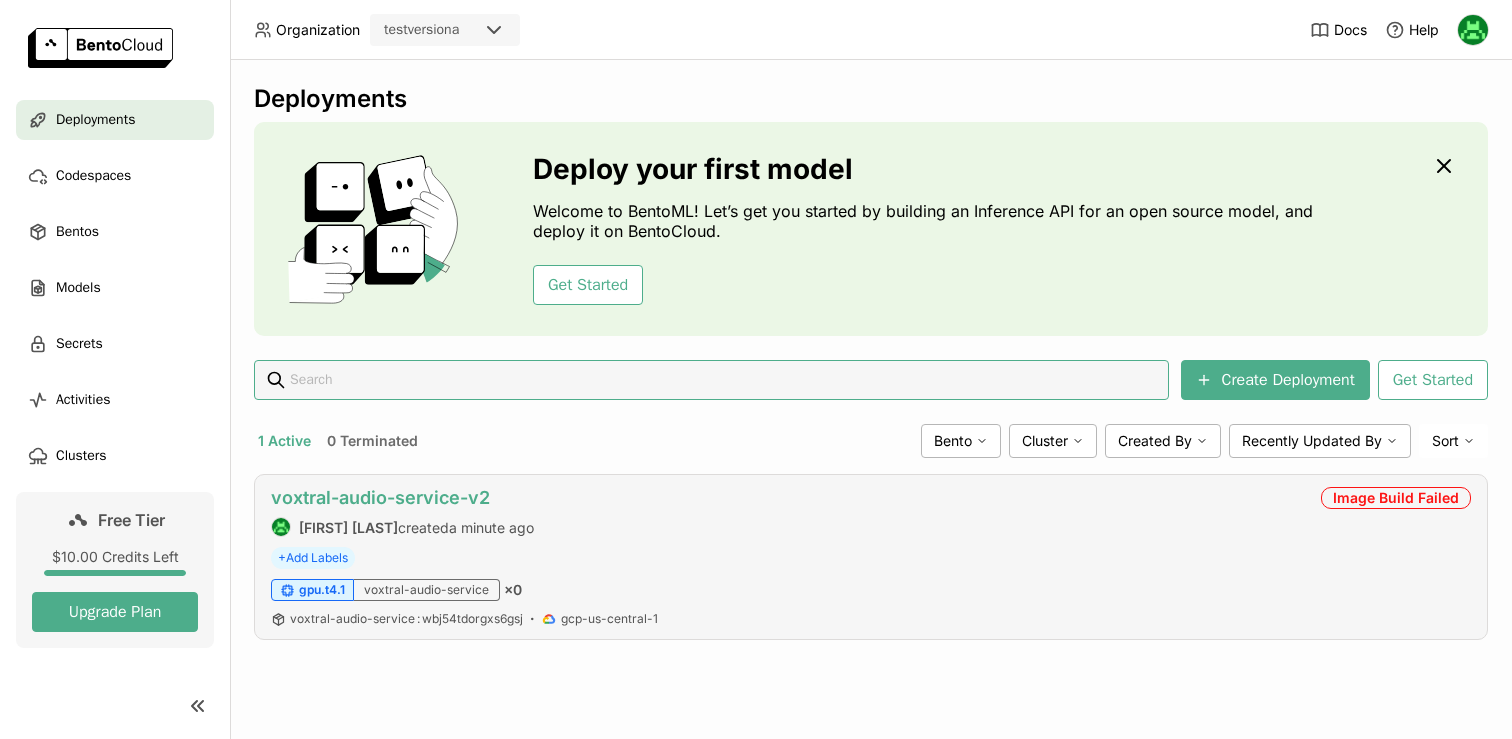 click on "voxtral-audio-service-v2" at bounding box center [380, 497] 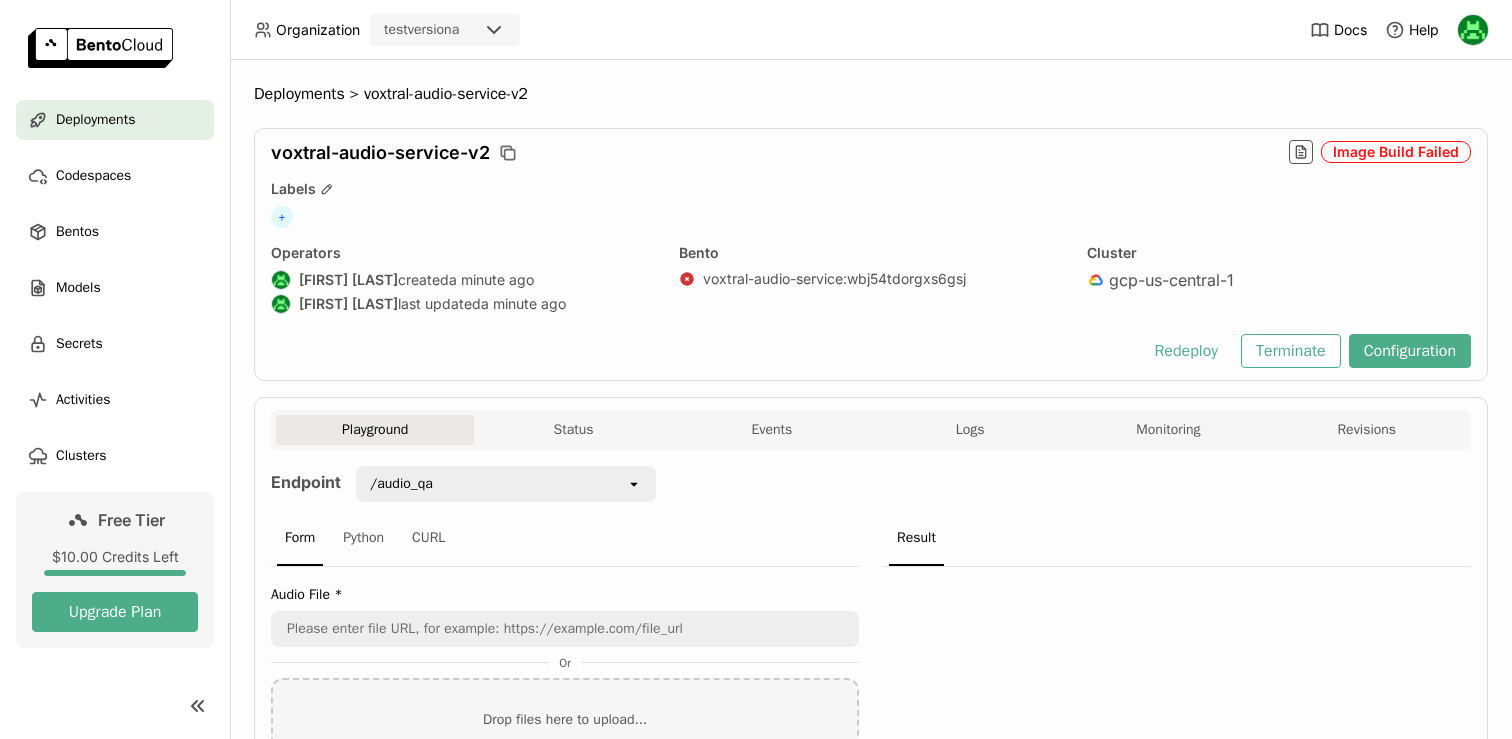 scroll, scrollTop: 119, scrollLeft: 0, axis: vertical 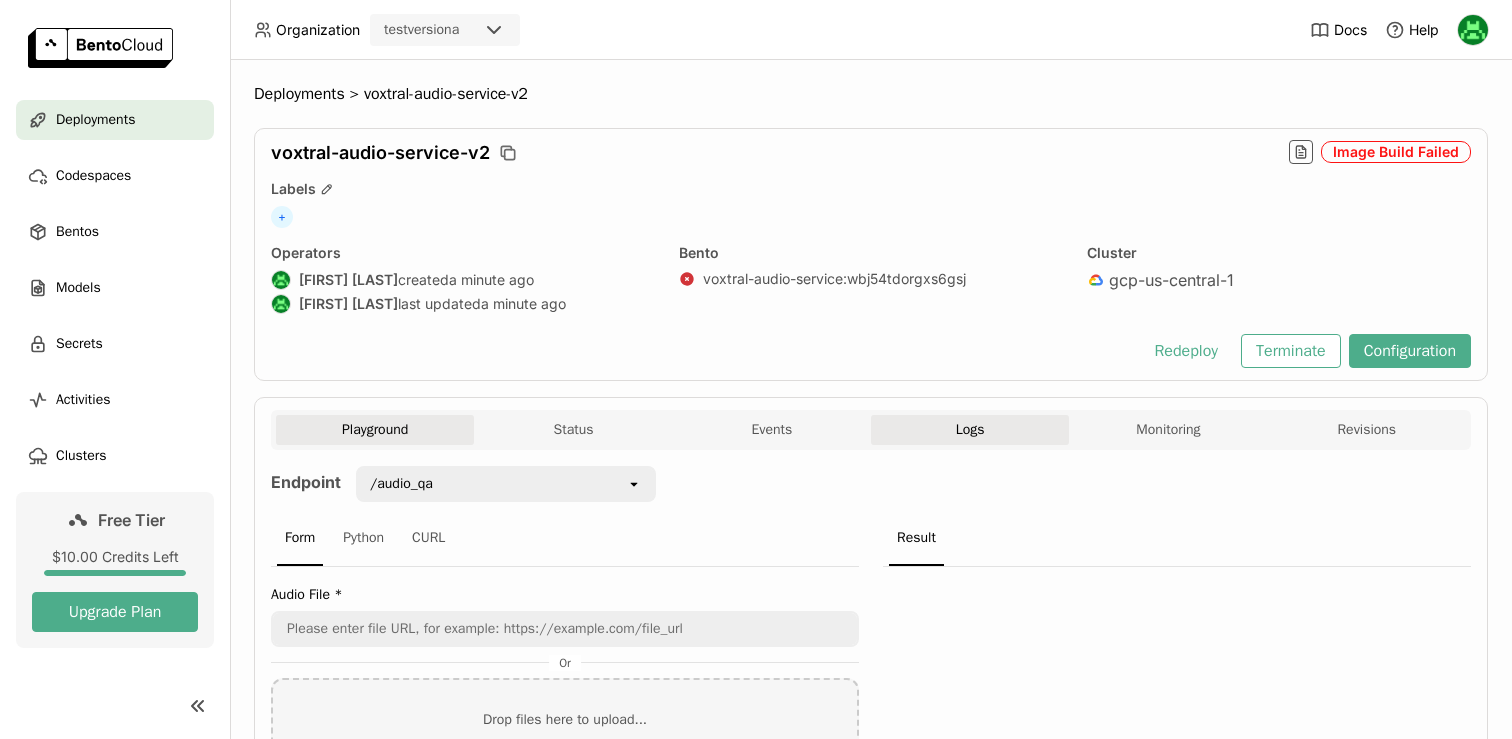 click on "Logs" at bounding box center [970, 430] 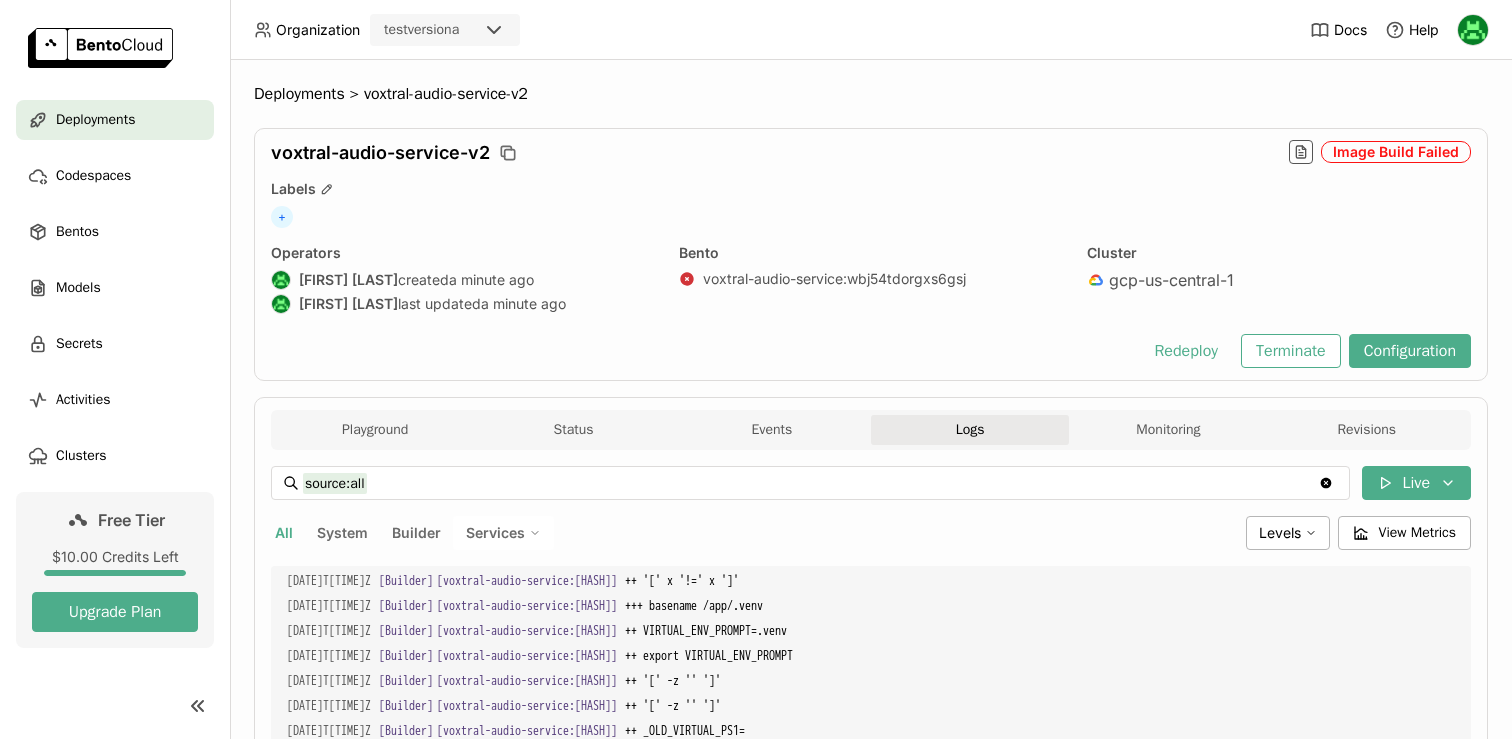 scroll, scrollTop: 2087, scrollLeft: 0, axis: vertical 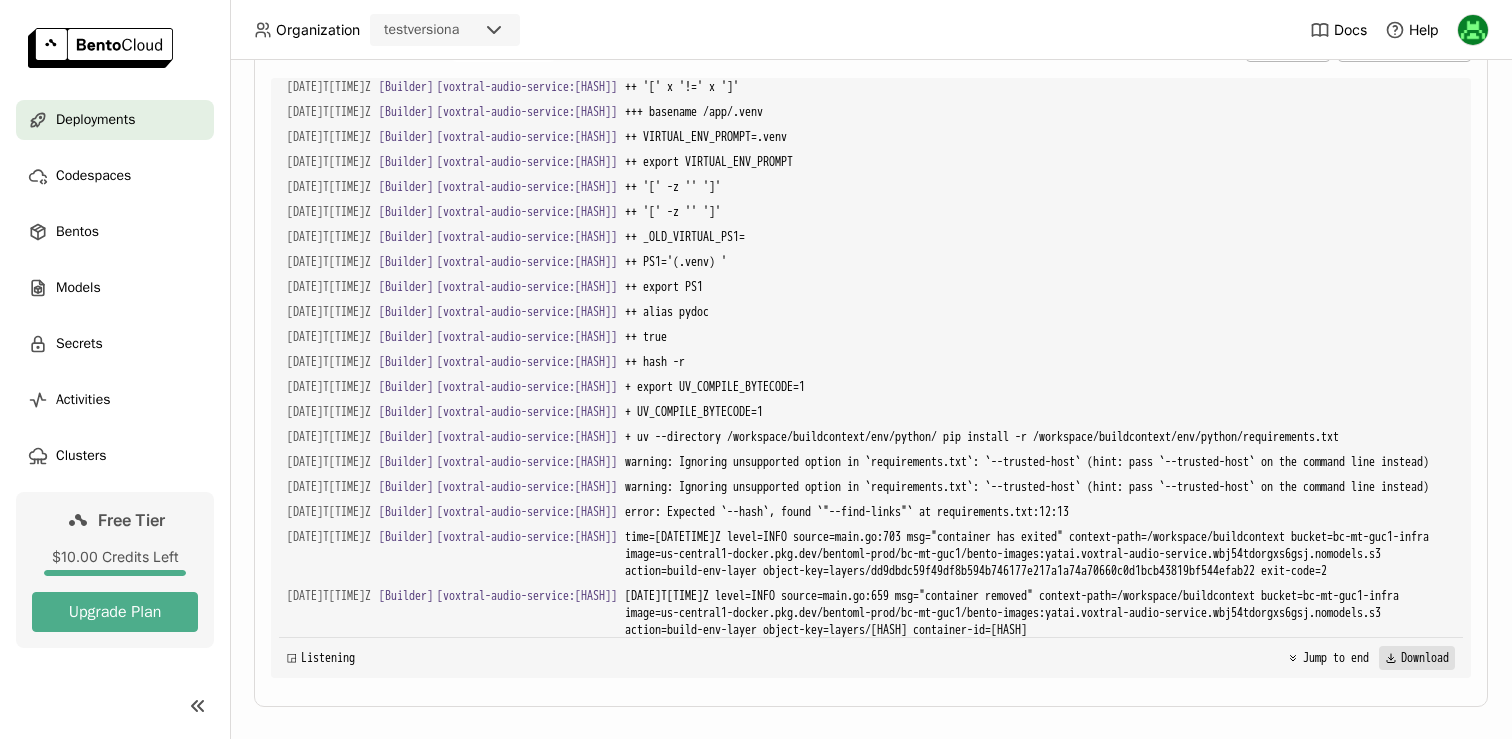 click on "Download" at bounding box center [1417, 658] 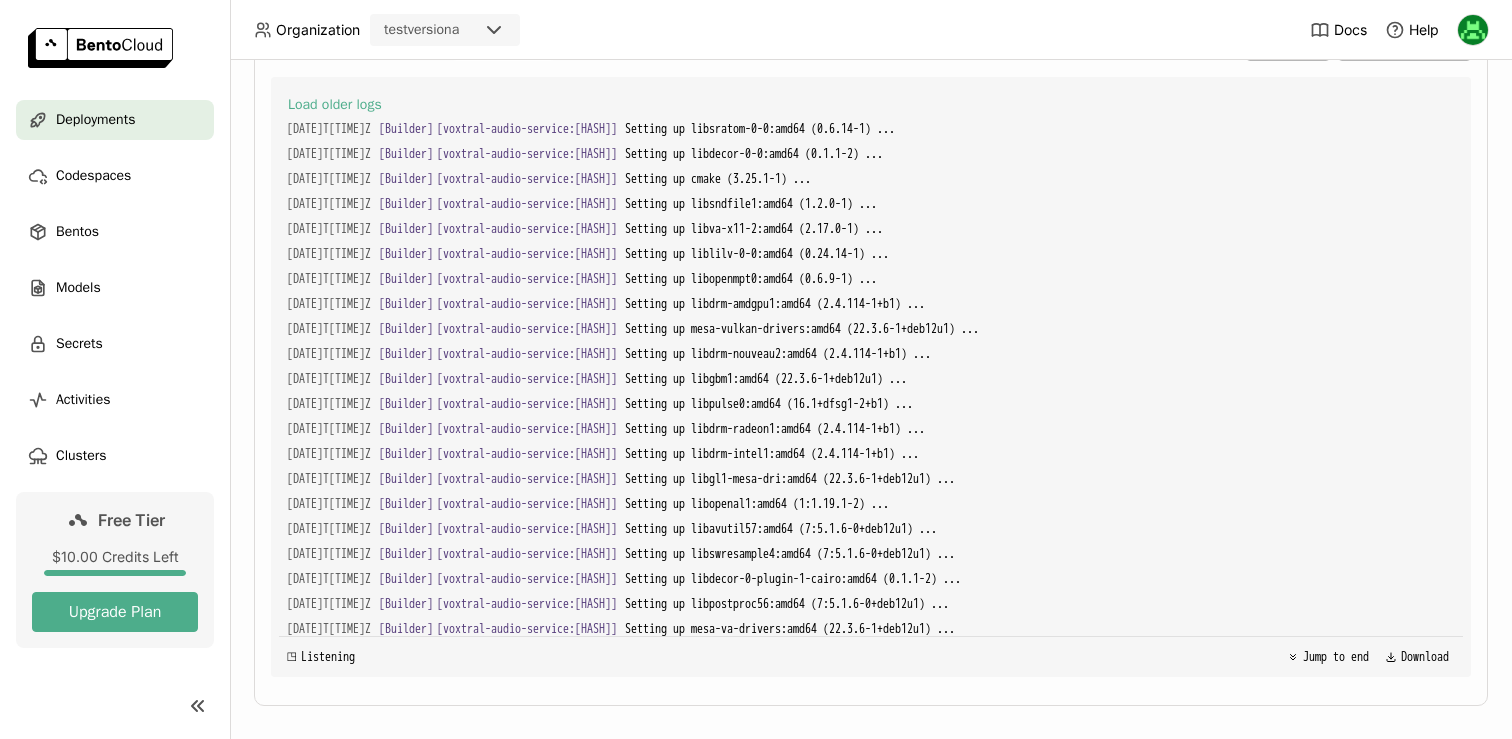 scroll, scrollTop: 2087, scrollLeft: 0, axis: vertical 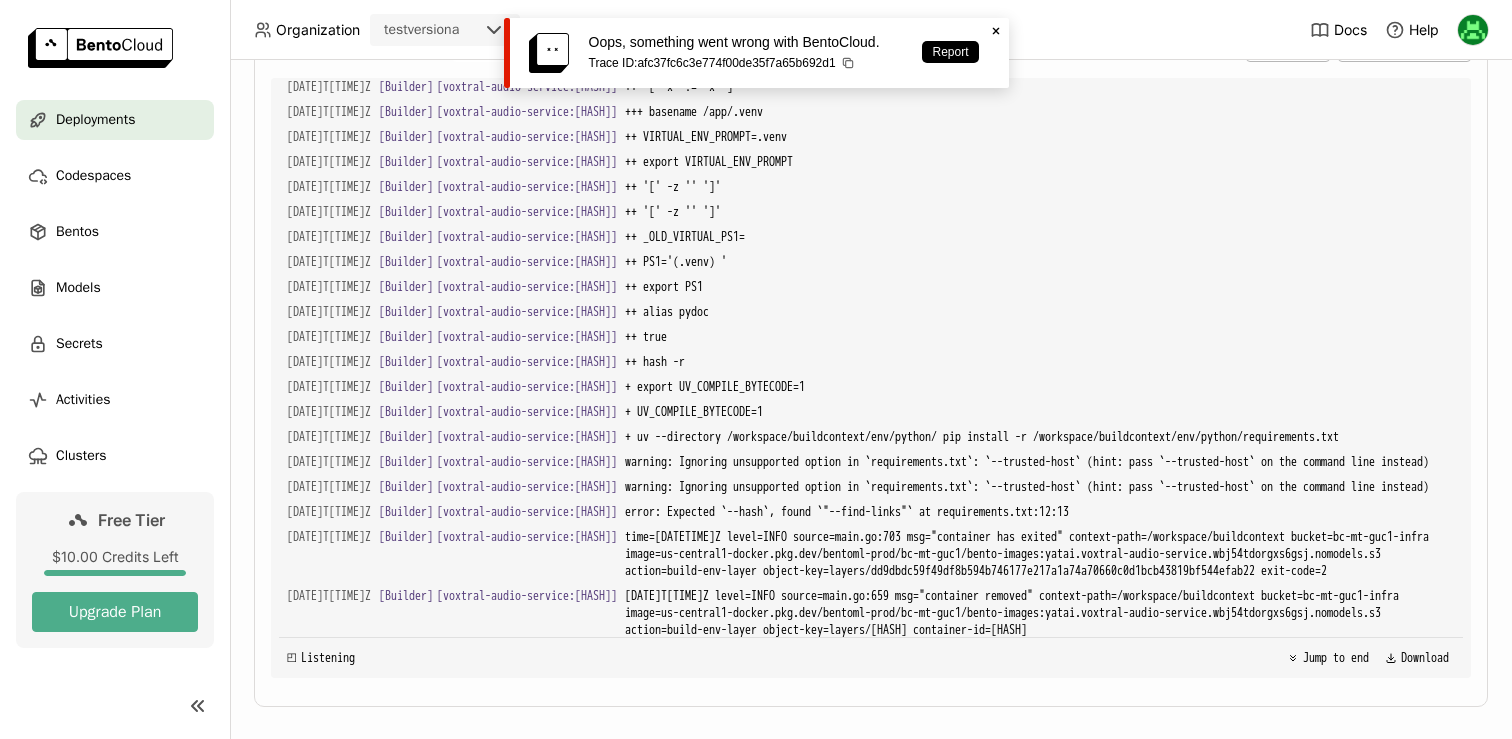 click on "Deployments" at bounding box center [95, 120] 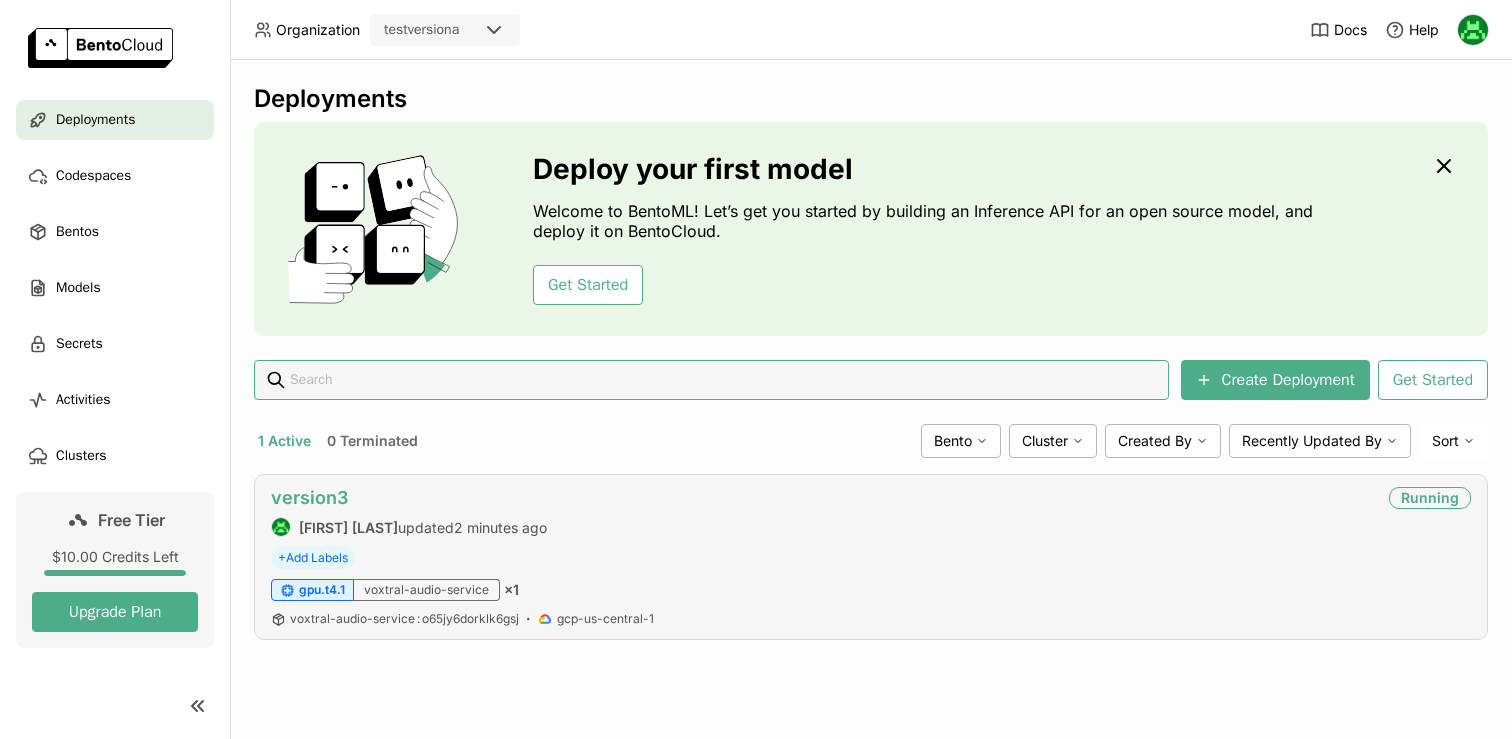 click on "version3" at bounding box center [309, 497] 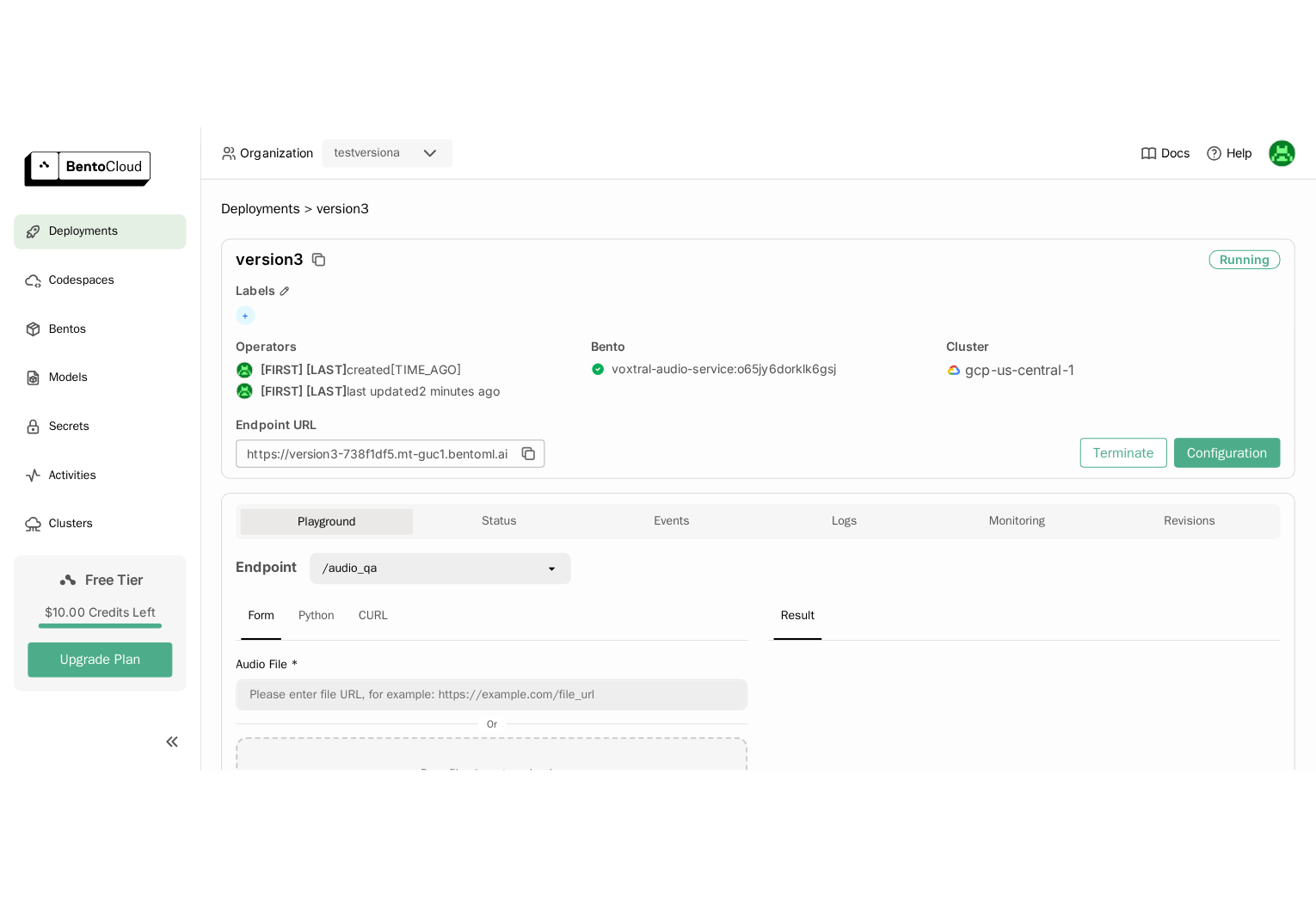 scroll, scrollTop: 0, scrollLeft: 0, axis: both 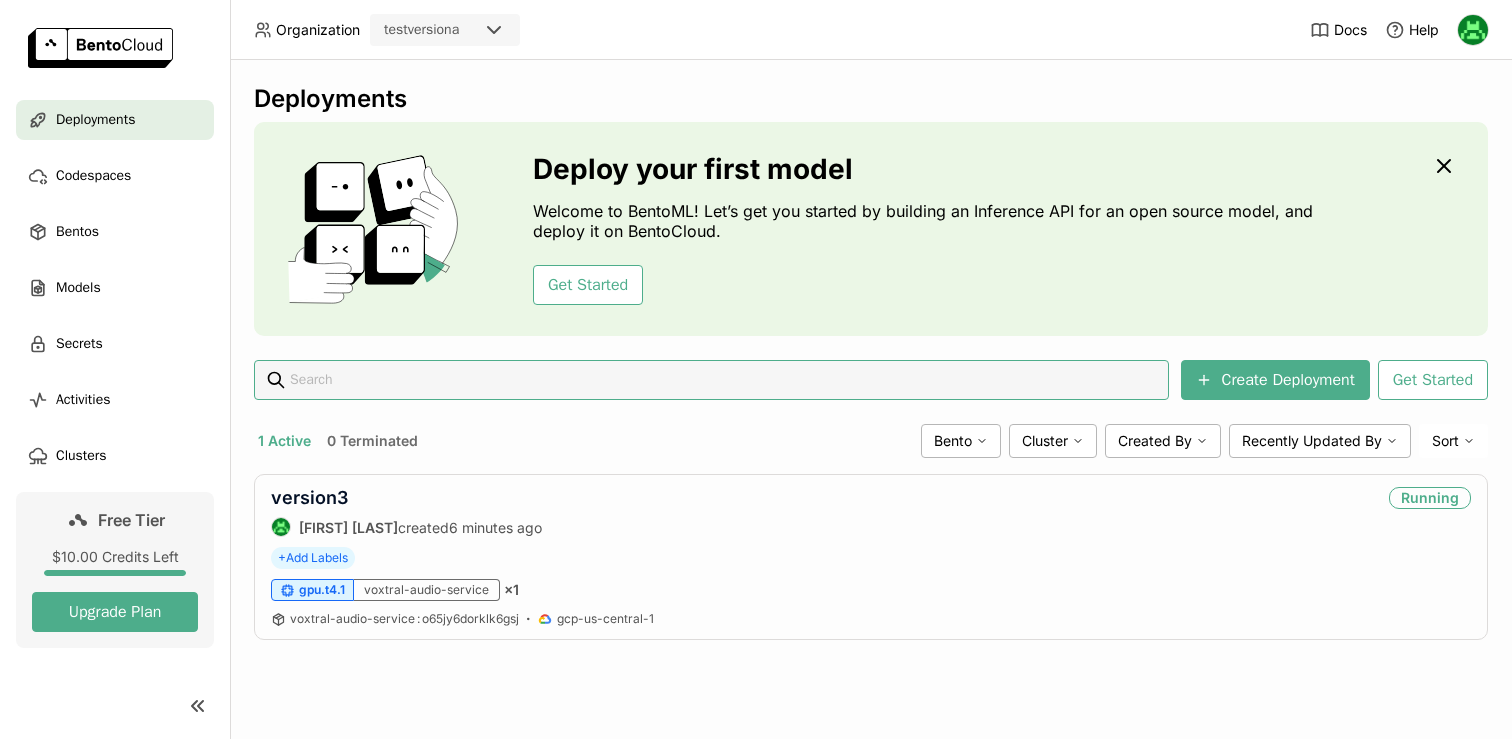 click on "1   Active 0   Terminated" at bounding box center [583, 441] 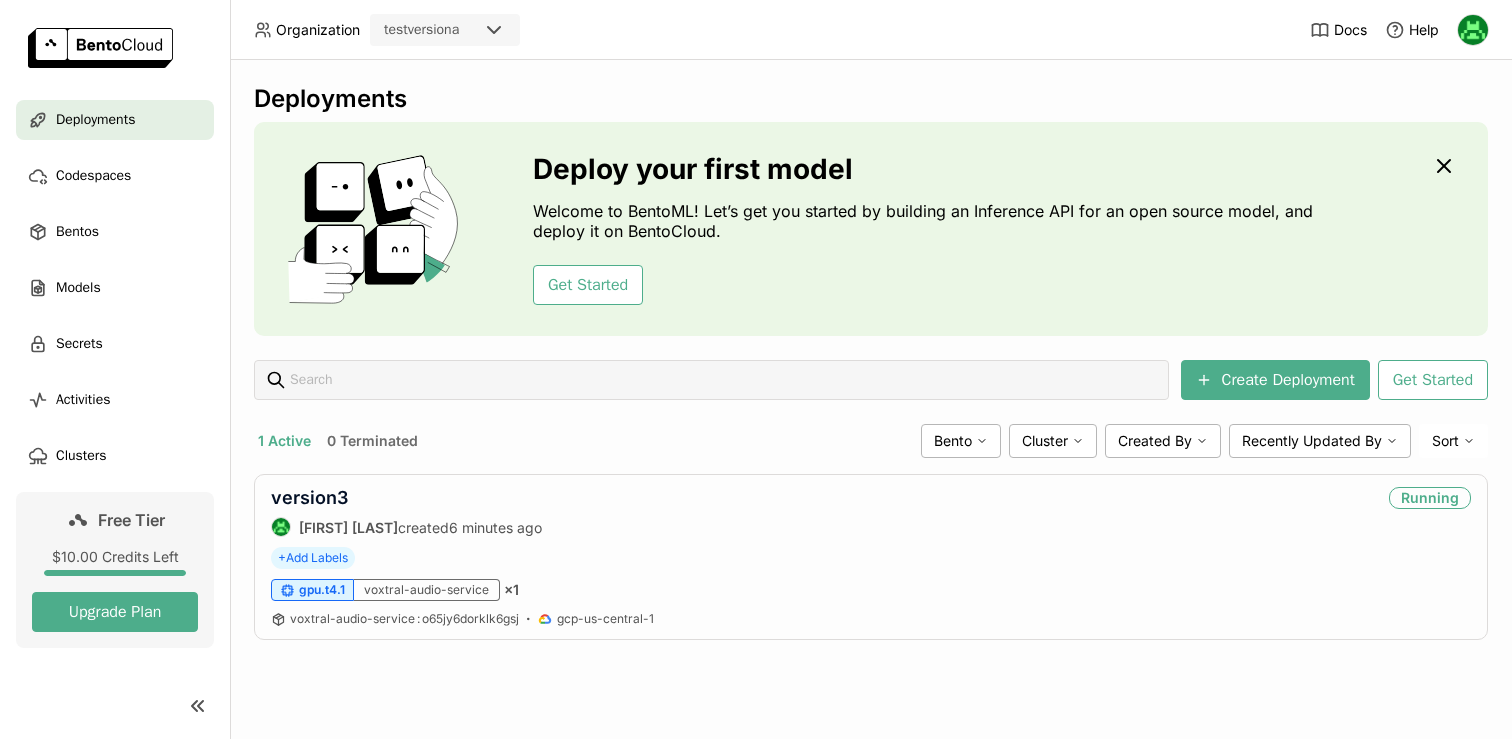 click on "Deployments Deploy your first model Welcome to BentoML! Let’s get you started by building an Inference API for an open source model, and deploy it on BentoCloud. Get Started Create Deployment Get Started 1   Active 0   Terminated Bento Cluster Created By Recently Updated By Sort version3 [NAME]  created  [TIME_AGO] Running +  Add Labels gpu.t4.1 voxtral-audio-service × 1 voxtral-audio-service : o65jy6dorklk6gsj gcp-us-central-1" at bounding box center [871, 399] 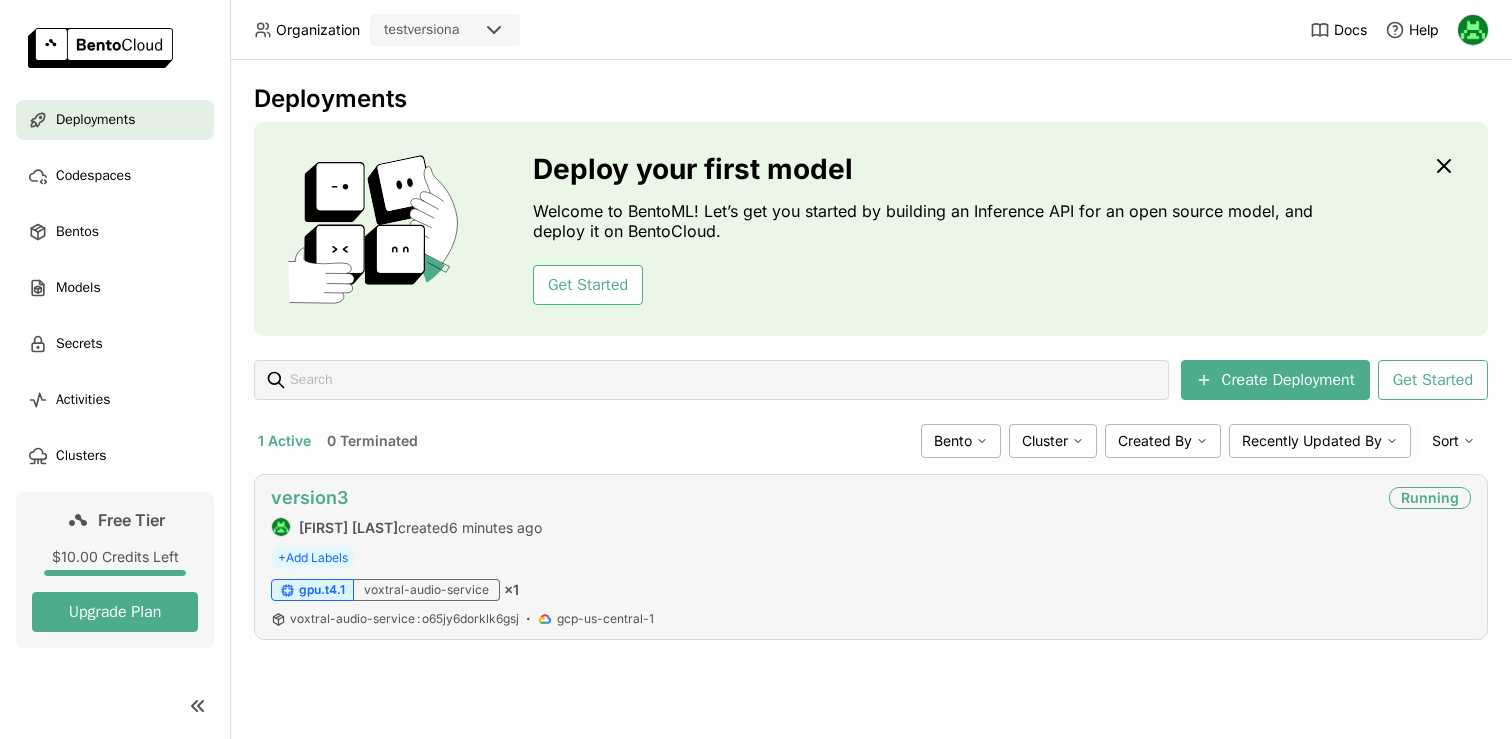 click on "version3" at bounding box center (309, 497) 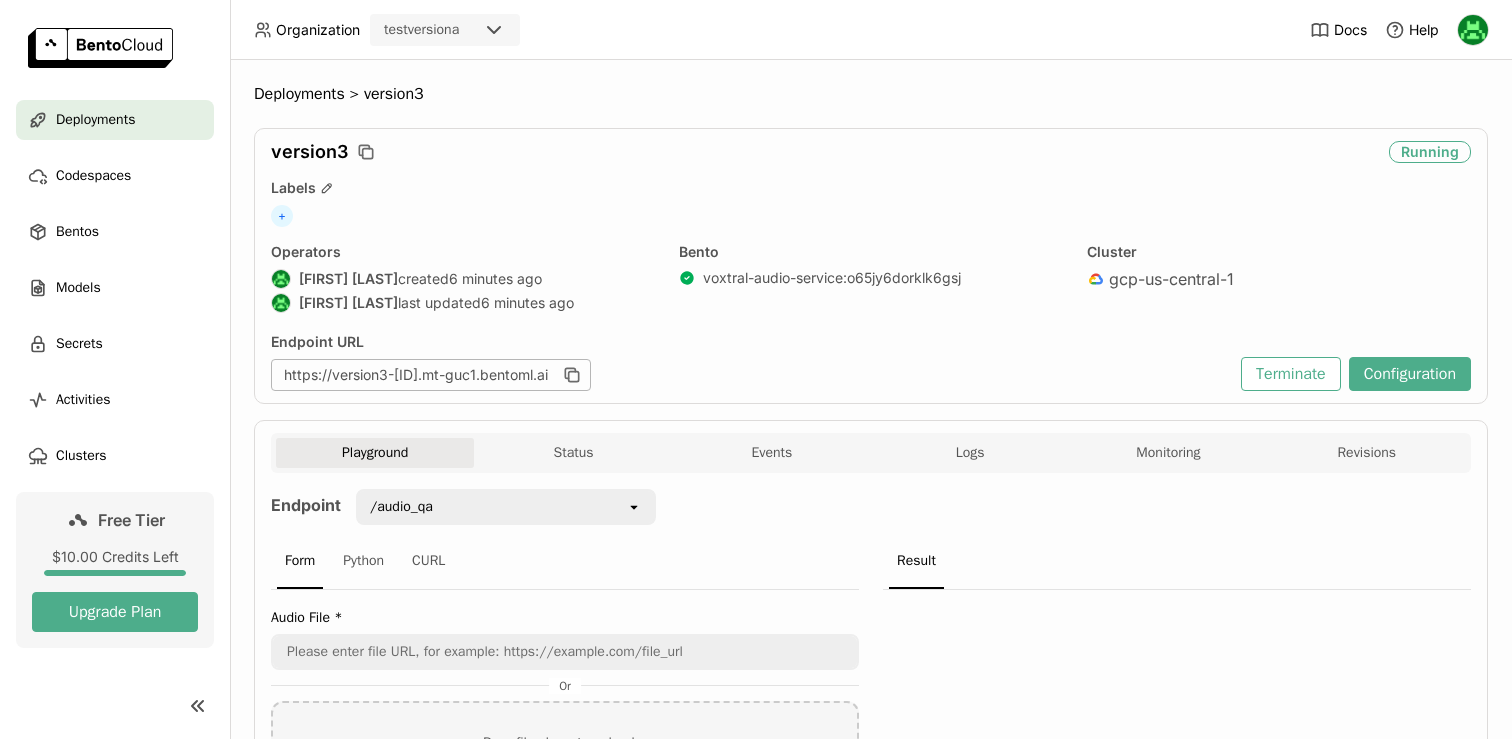 scroll, scrollTop: 172, scrollLeft: 0, axis: vertical 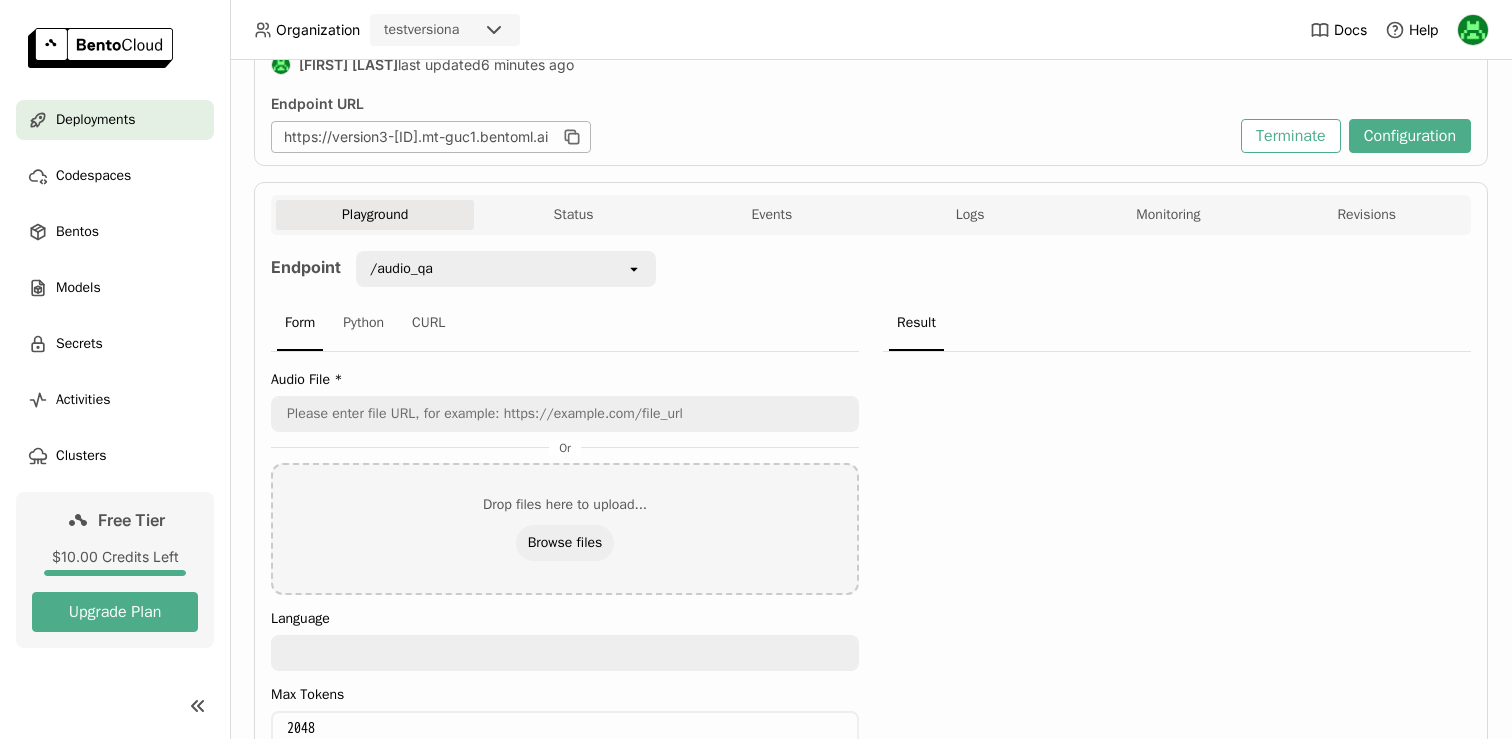 click on "/audio_qa" at bounding box center [492, 269] 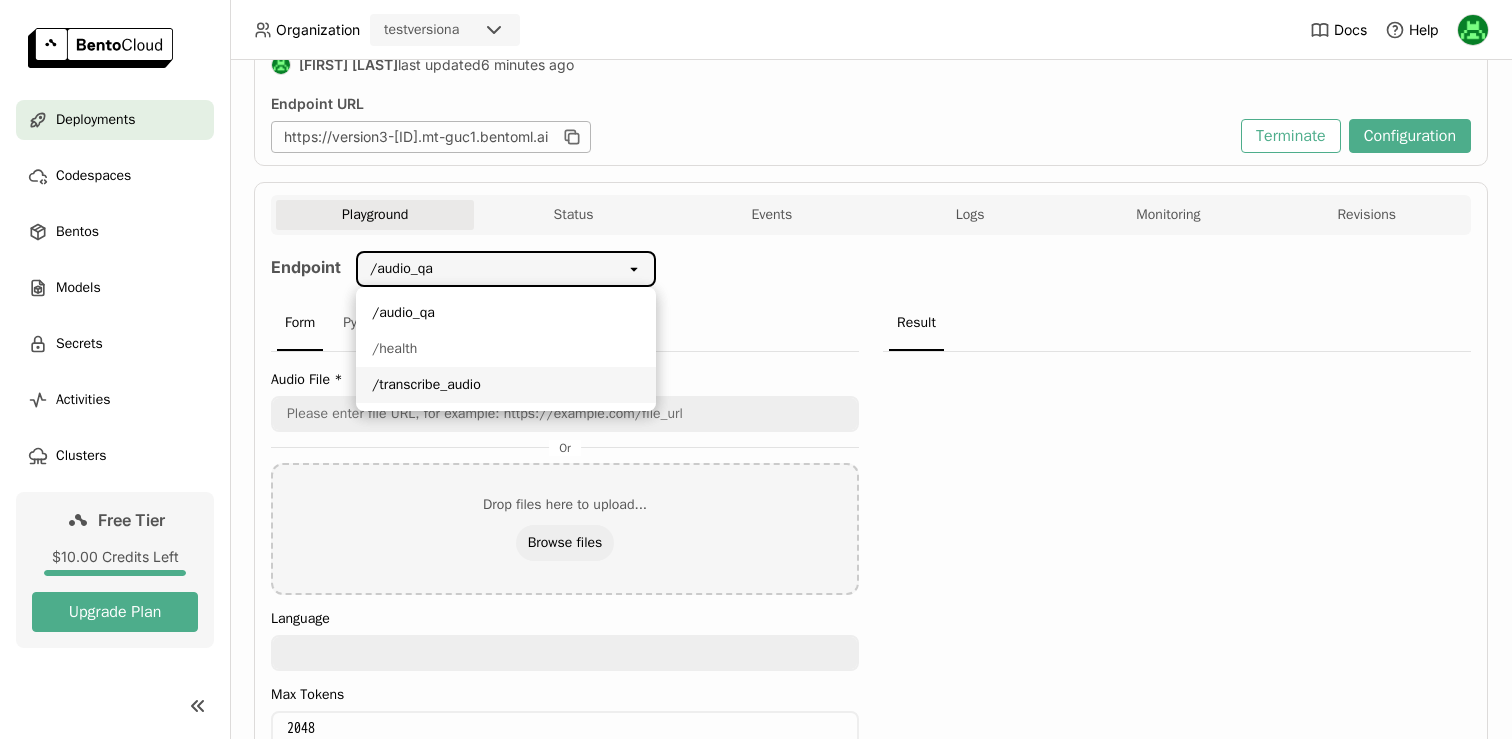 click on "/transcribe_audio" at bounding box center (506, 385) 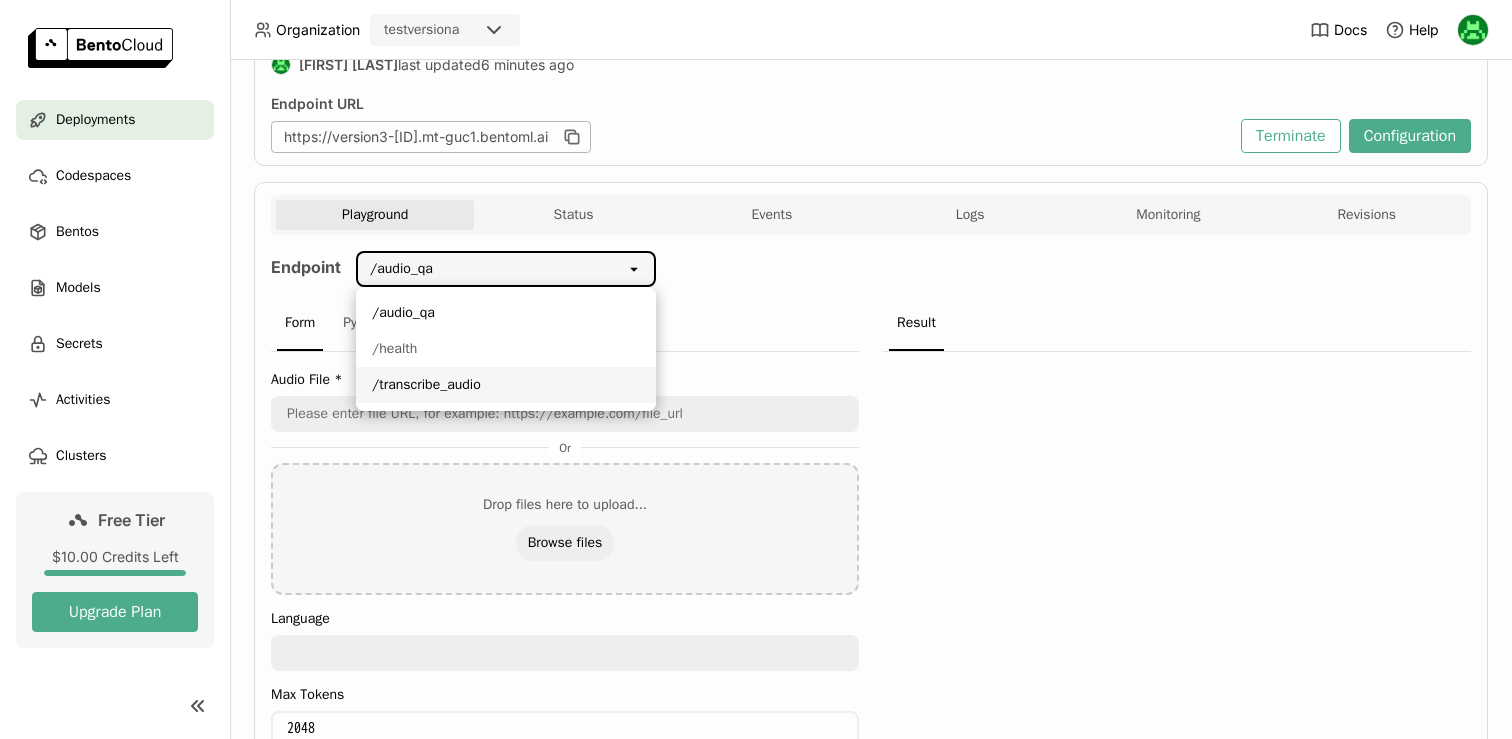 type on "1024" 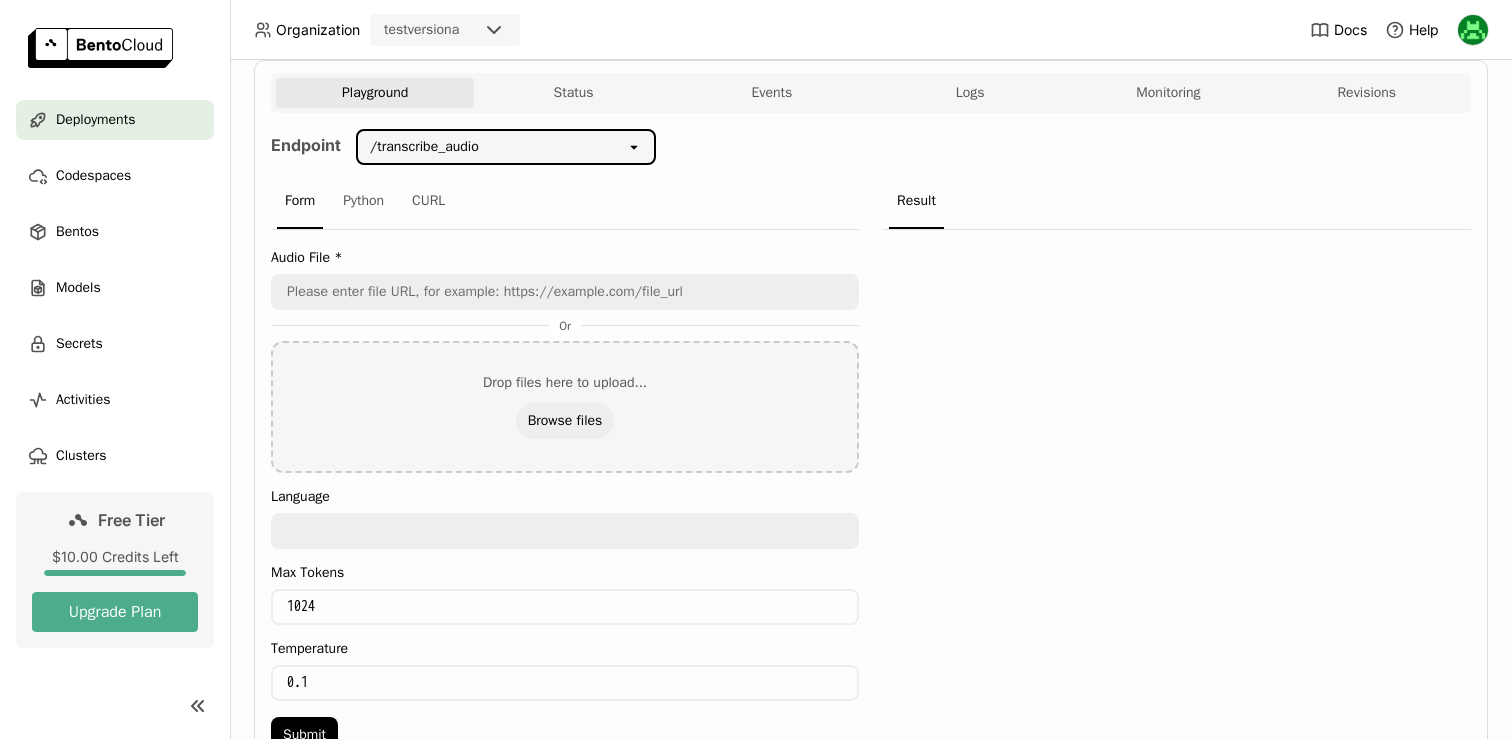 scroll, scrollTop: 366, scrollLeft: 0, axis: vertical 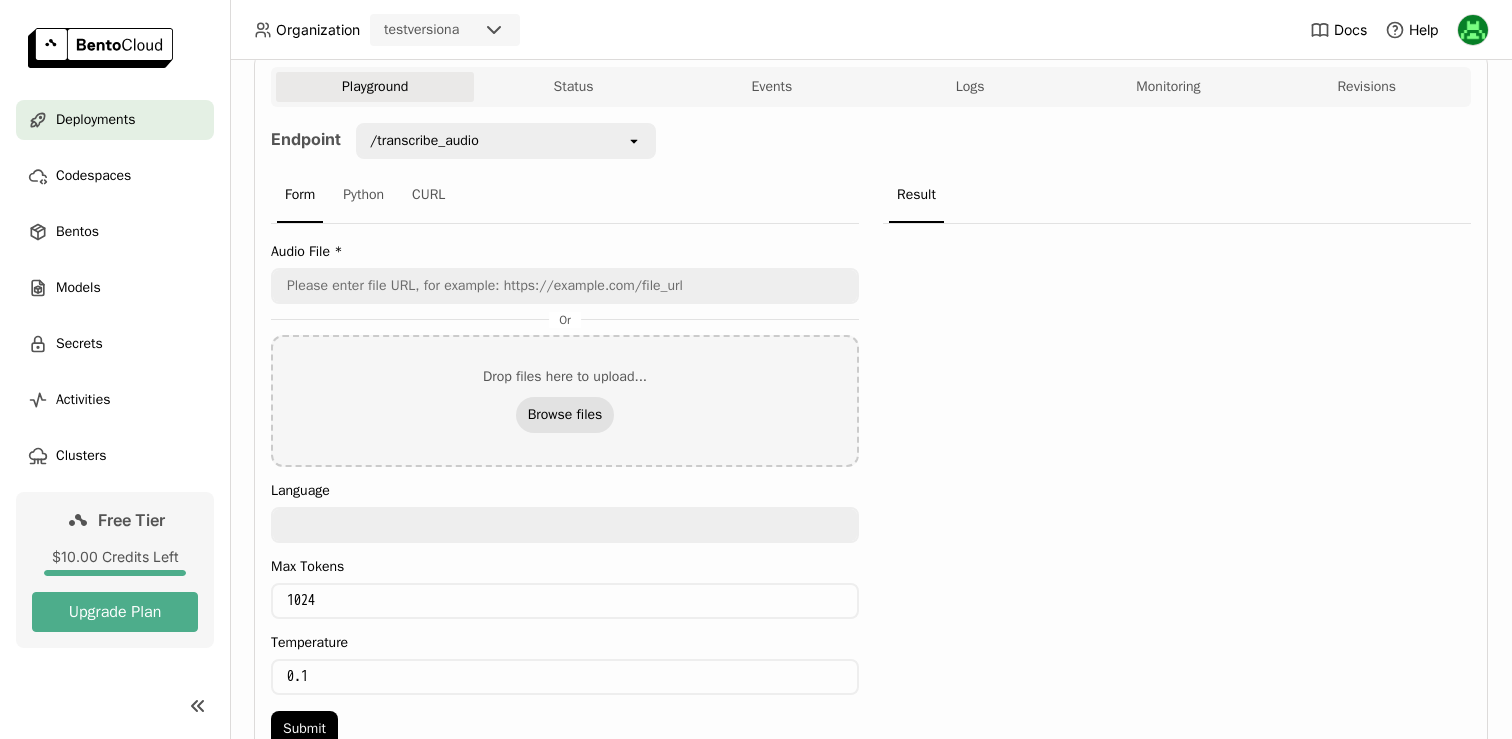 click on "Browse files" at bounding box center [565, 415] 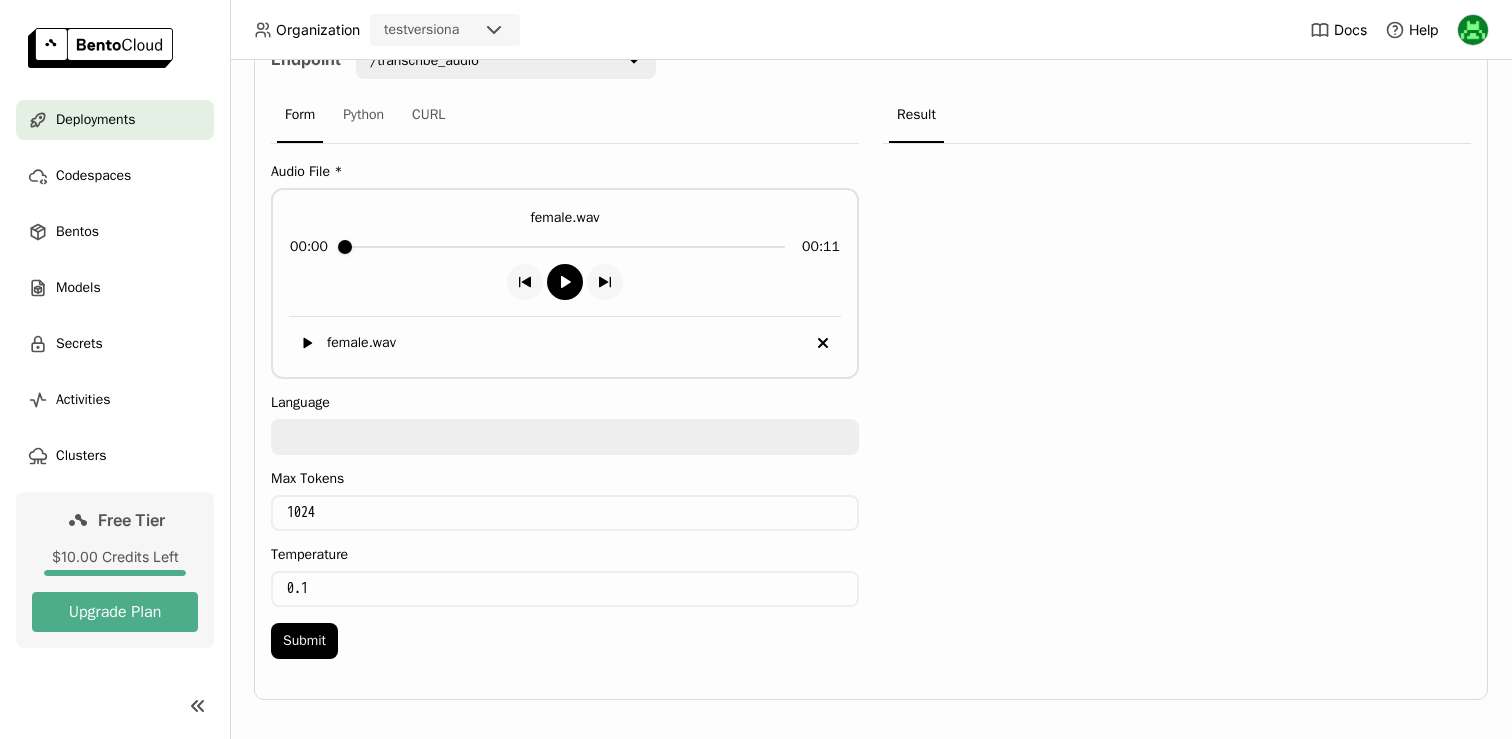 scroll, scrollTop: 461, scrollLeft: 0, axis: vertical 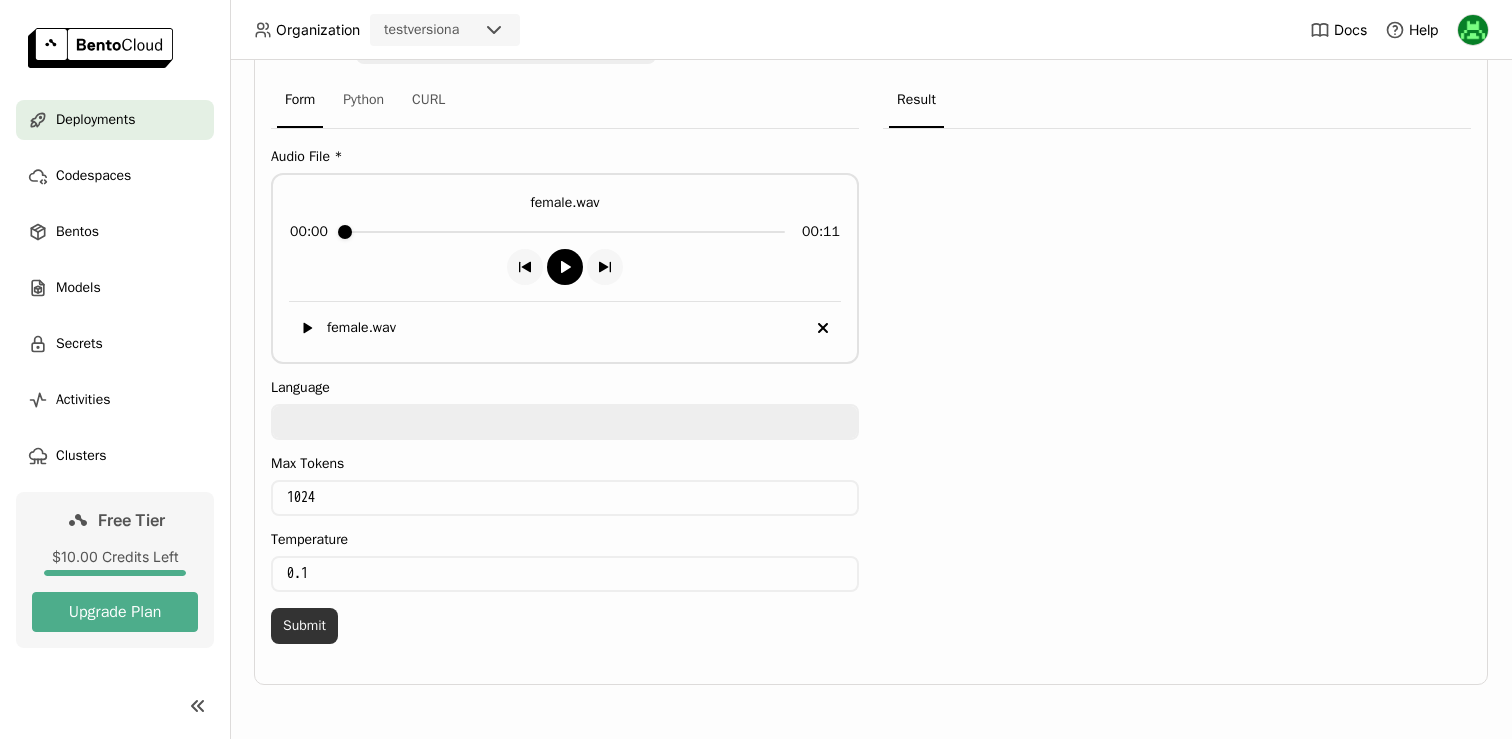 click on "Submit" at bounding box center (304, 626) 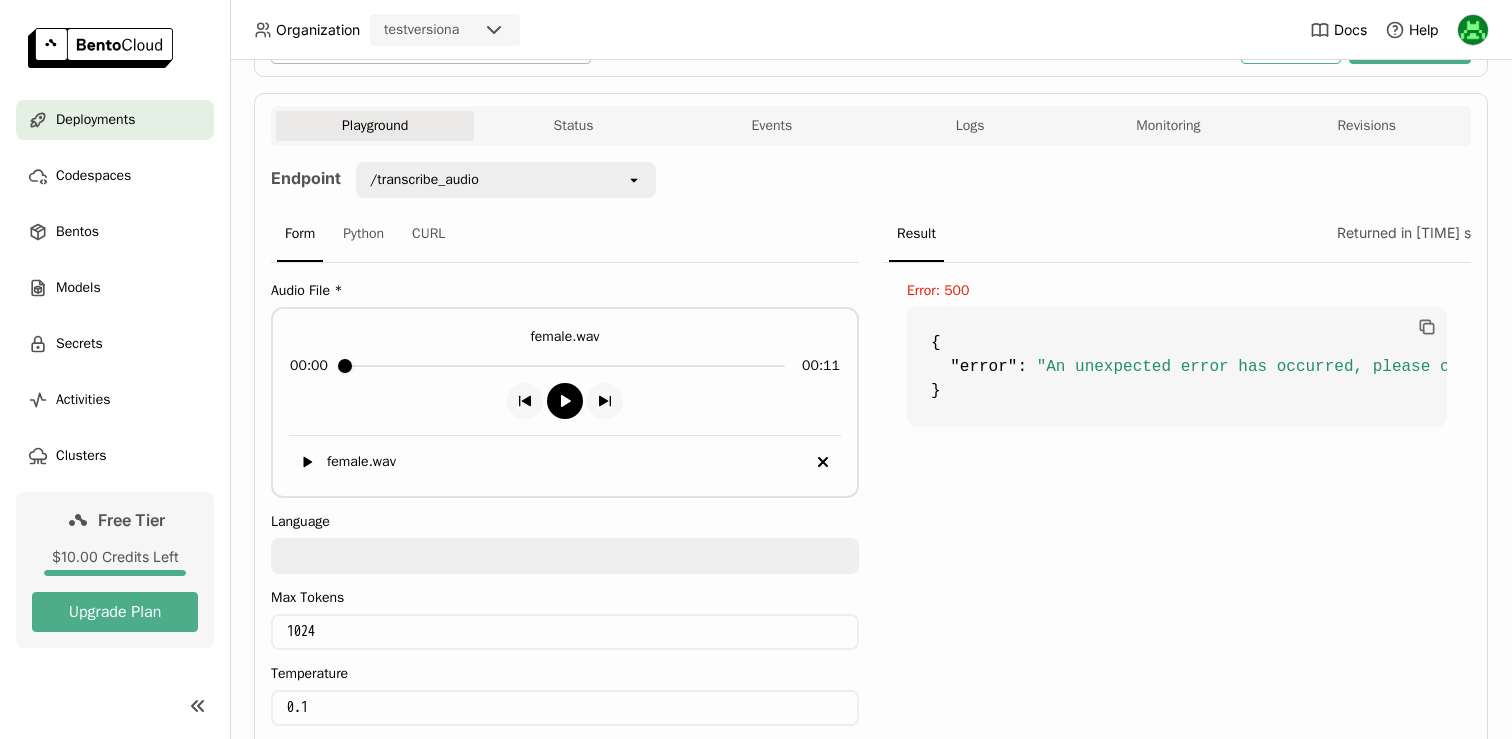 scroll, scrollTop: 293, scrollLeft: 0, axis: vertical 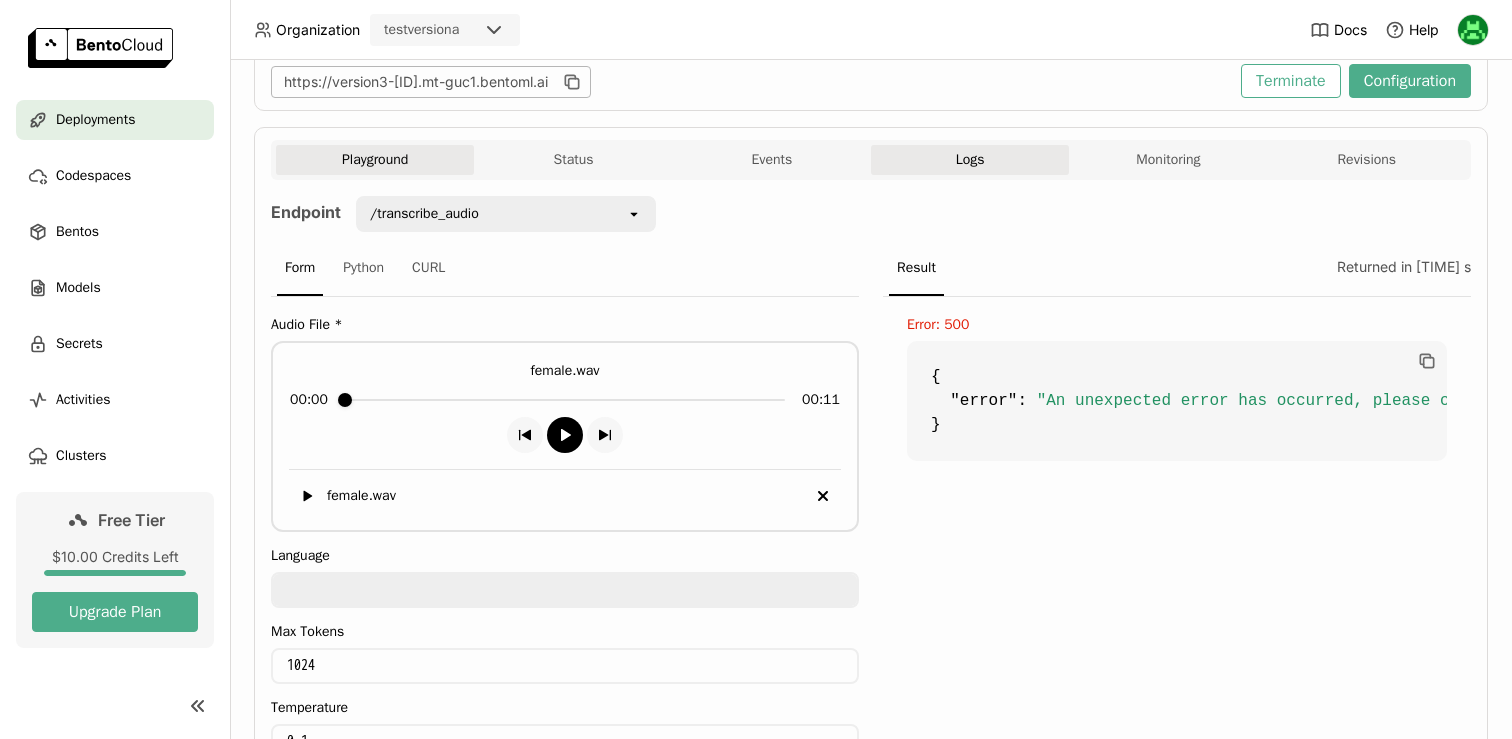 click on "Logs" at bounding box center (970, 160) 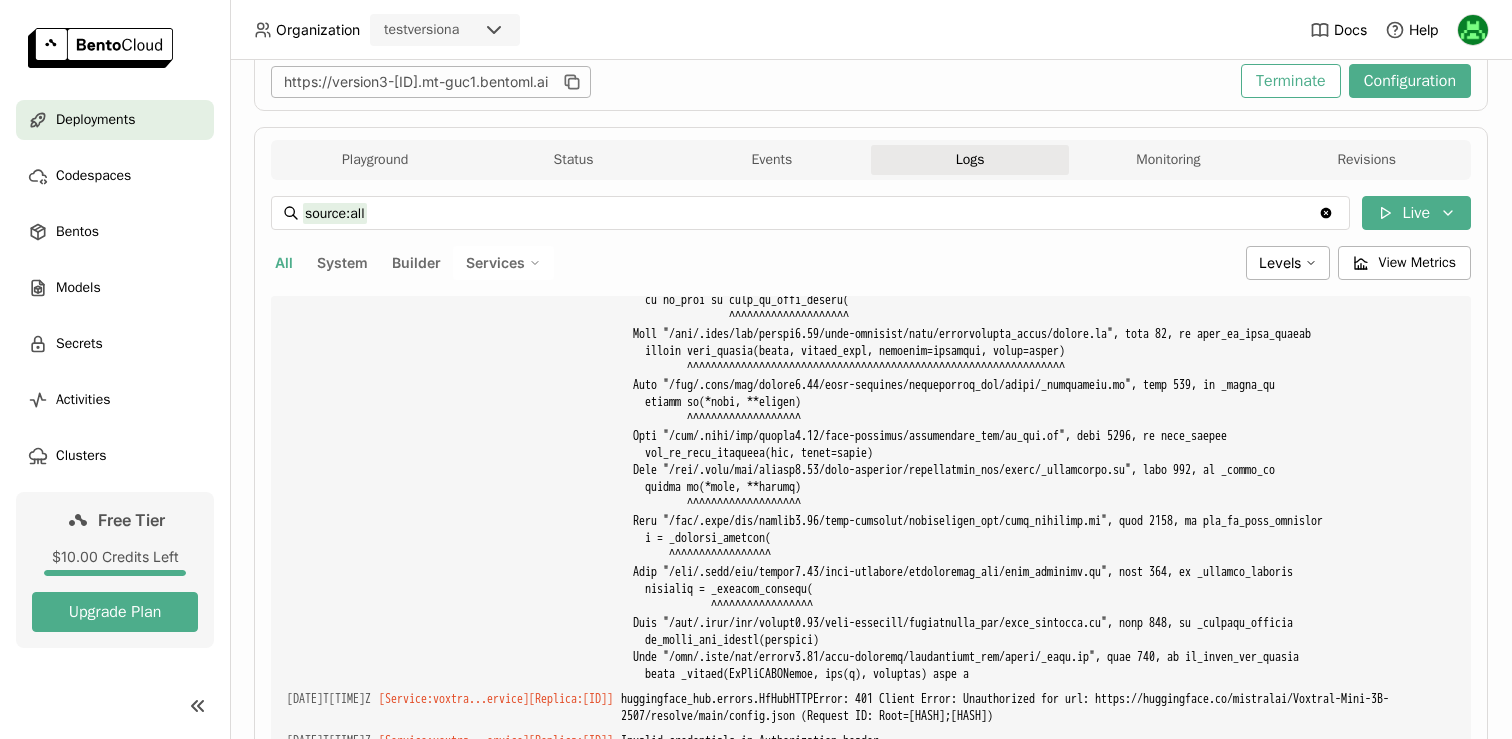 scroll, scrollTop: 10047, scrollLeft: 0, axis: vertical 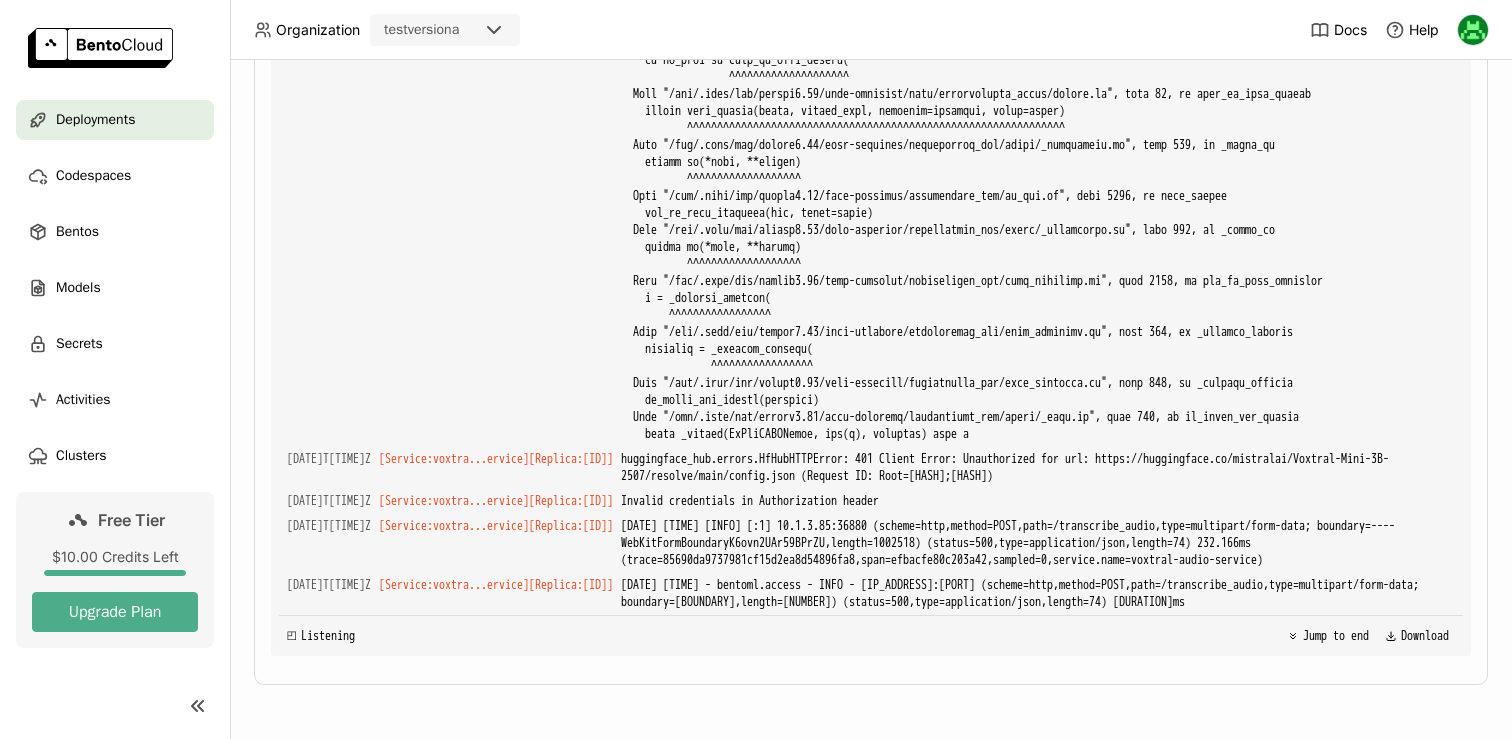 drag, startPoint x: 812, startPoint y: 599, endPoint x: 272, endPoint y: 399, distance: 575.8472 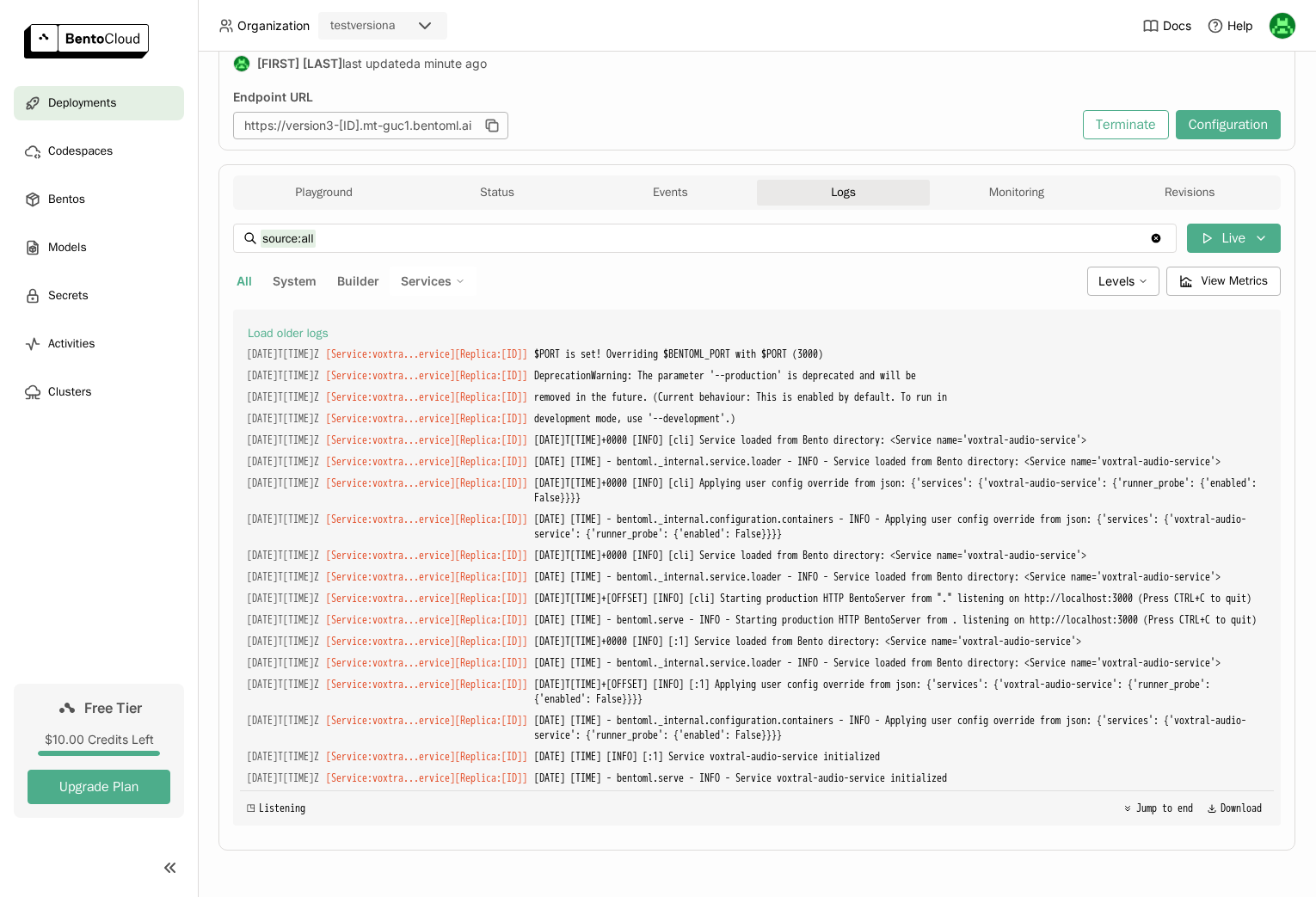 scroll, scrollTop: 197, scrollLeft: 0, axis: vertical 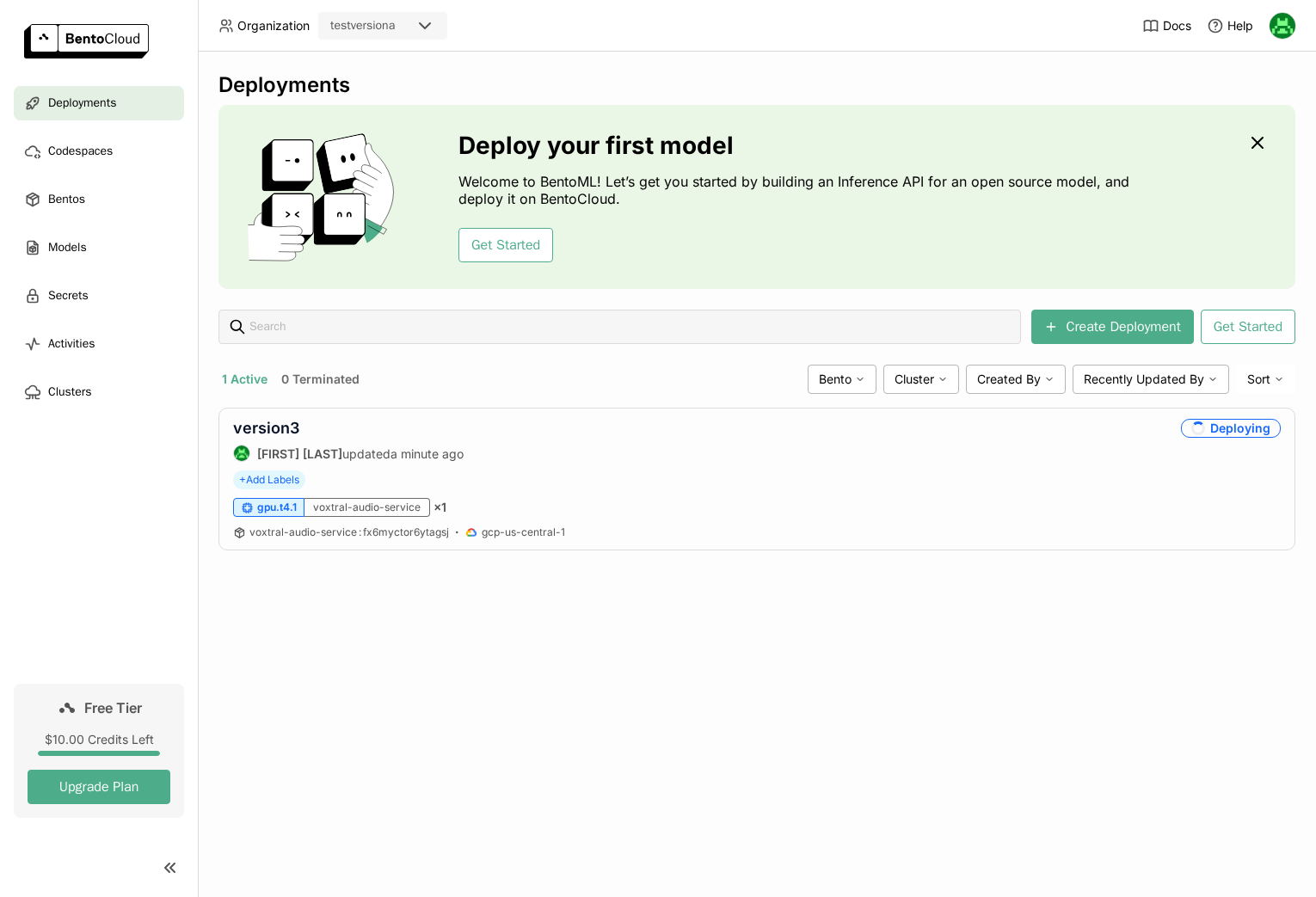 drag, startPoint x: 764, startPoint y: 679, endPoint x: 782, endPoint y: 609, distance: 72.277244 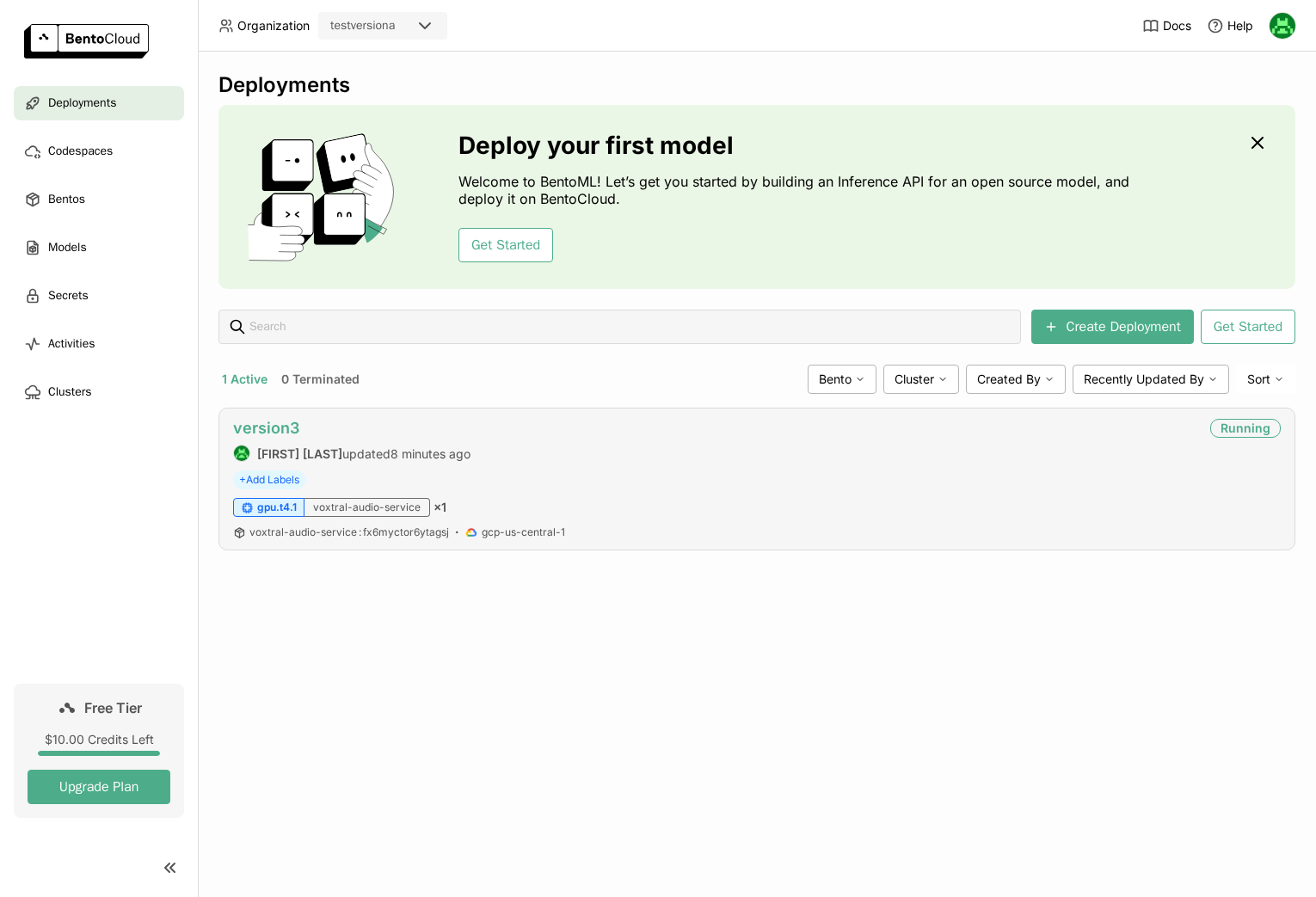 click on "version3" at bounding box center [266, 427] 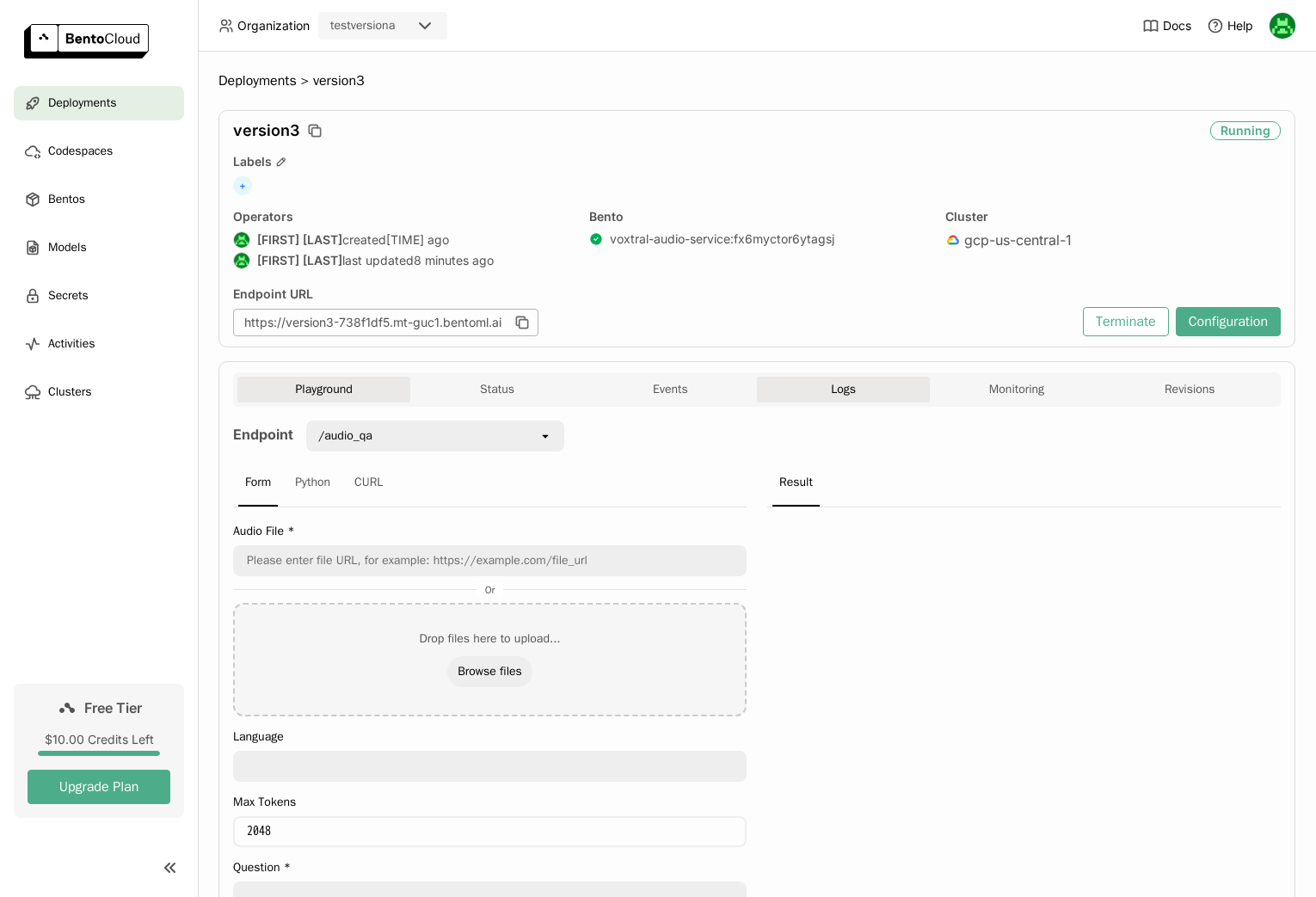 click on "Logs" at bounding box center [843, 390] 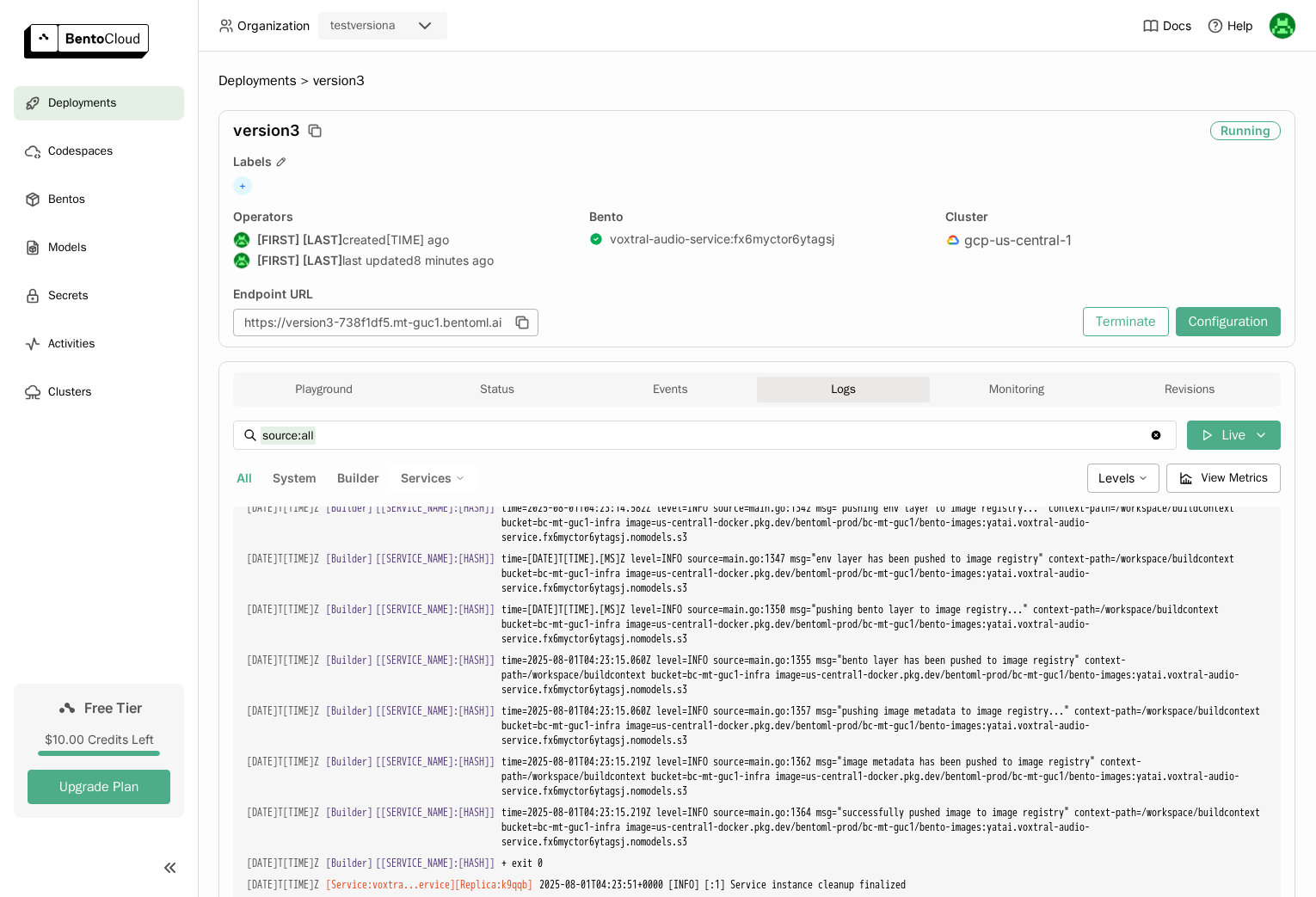 scroll, scrollTop: 3587, scrollLeft: 0, axis: vertical 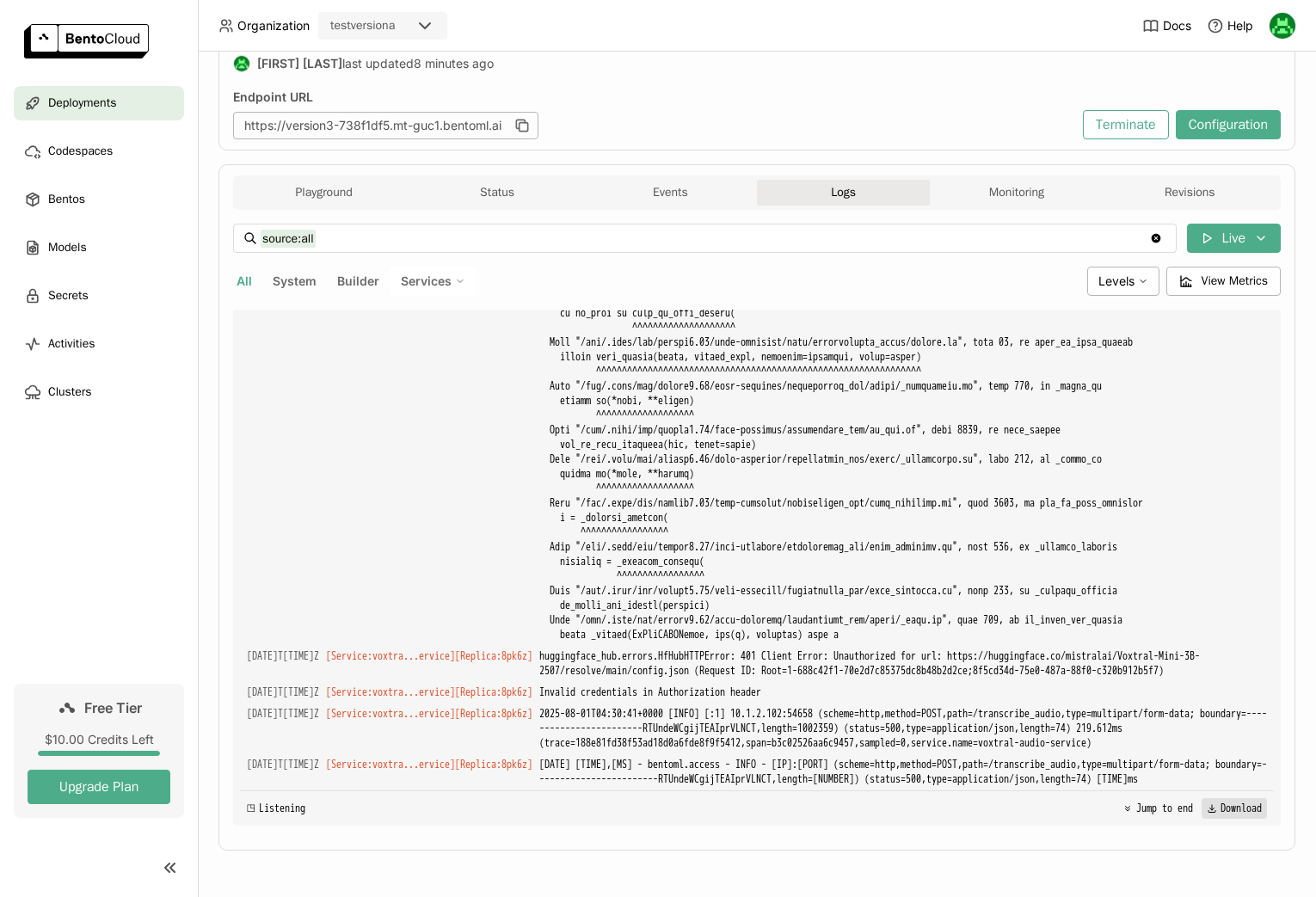 click on "Download" at bounding box center [1234, 808] 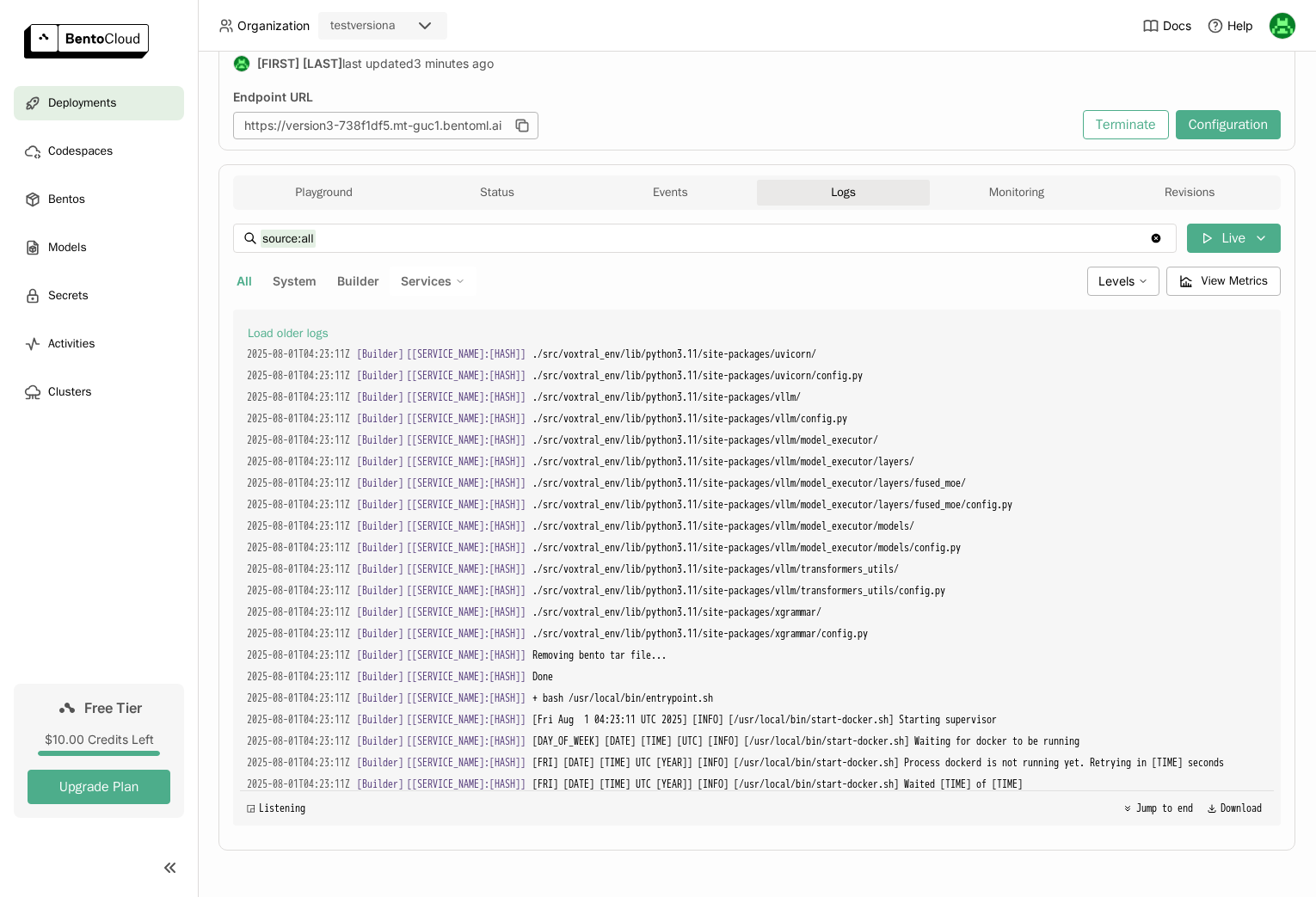 scroll, scrollTop: 8393, scrollLeft: 0, axis: vertical 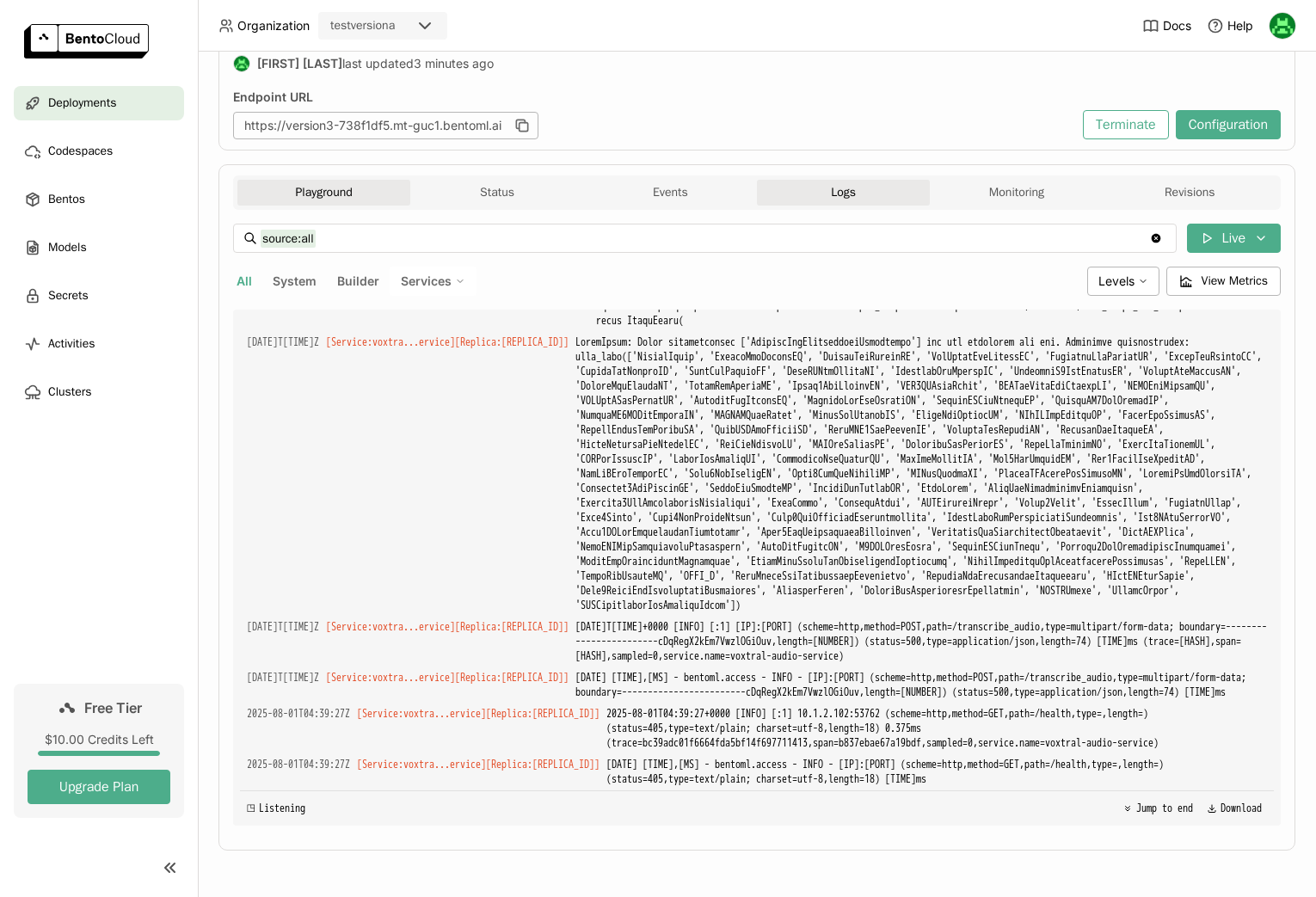 click on "Playground" at bounding box center (323, 193) 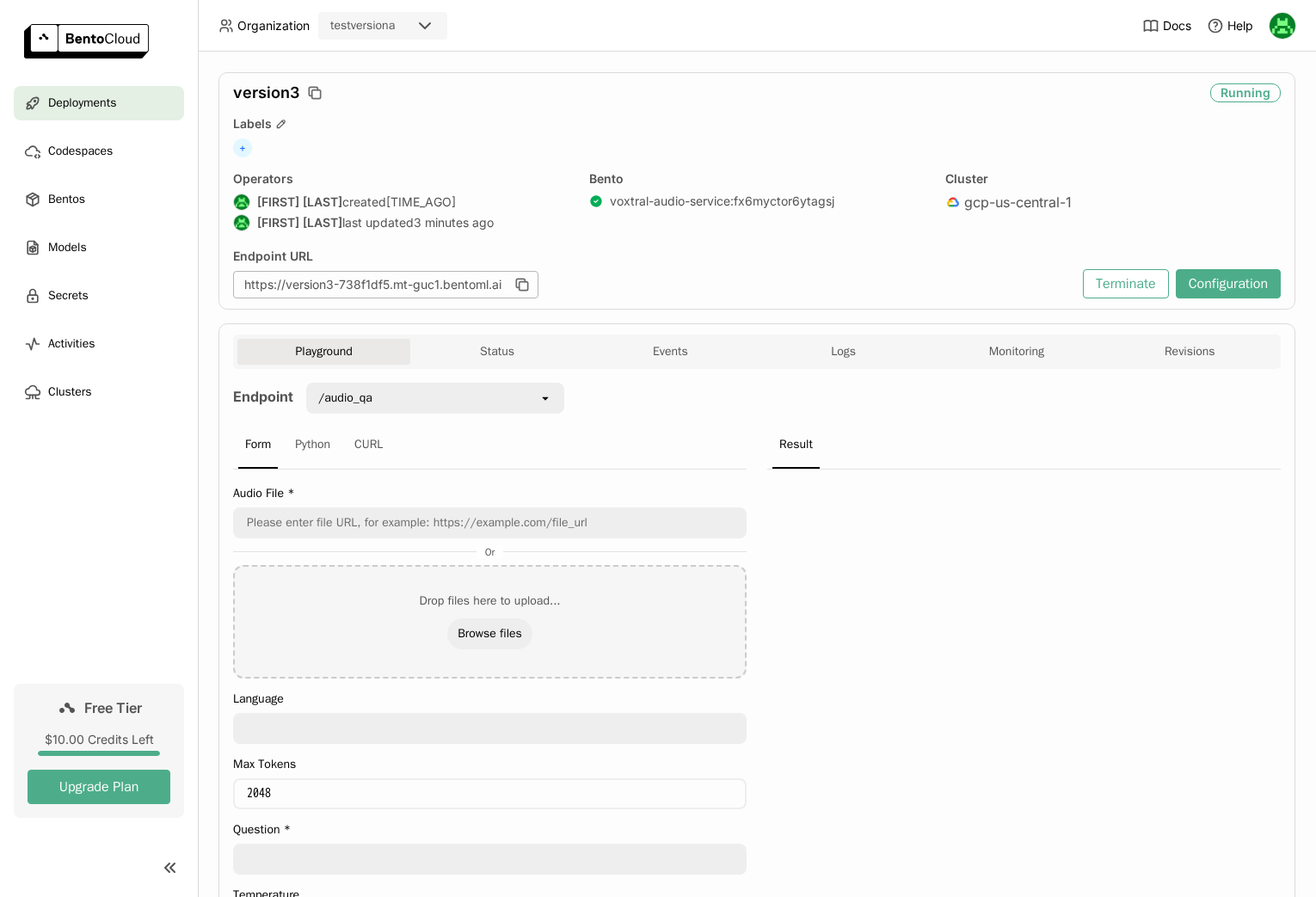 scroll, scrollTop: 0, scrollLeft: 0, axis: both 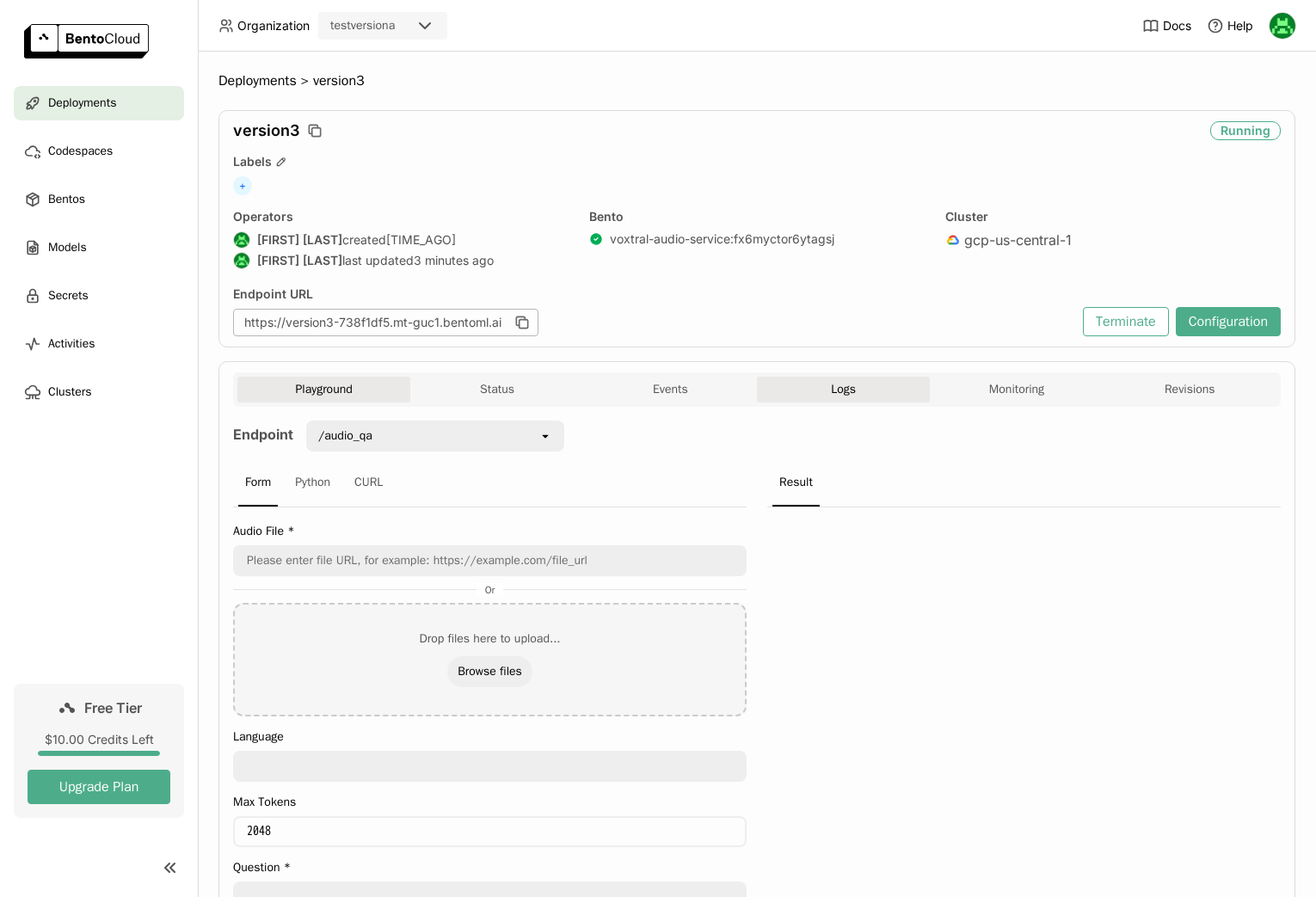 click on "Logs" at bounding box center (843, 390) 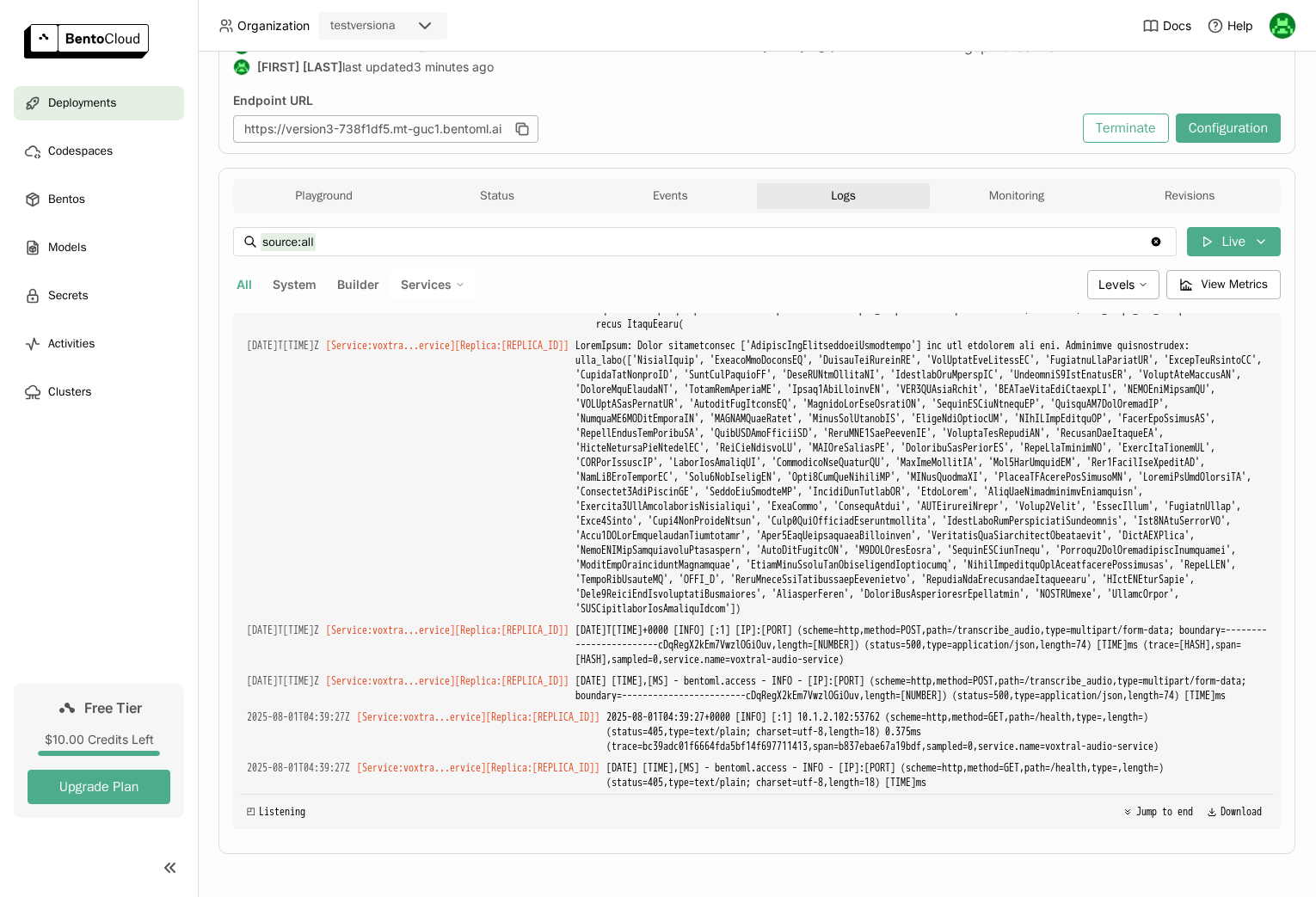 scroll, scrollTop: 197, scrollLeft: 0, axis: vertical 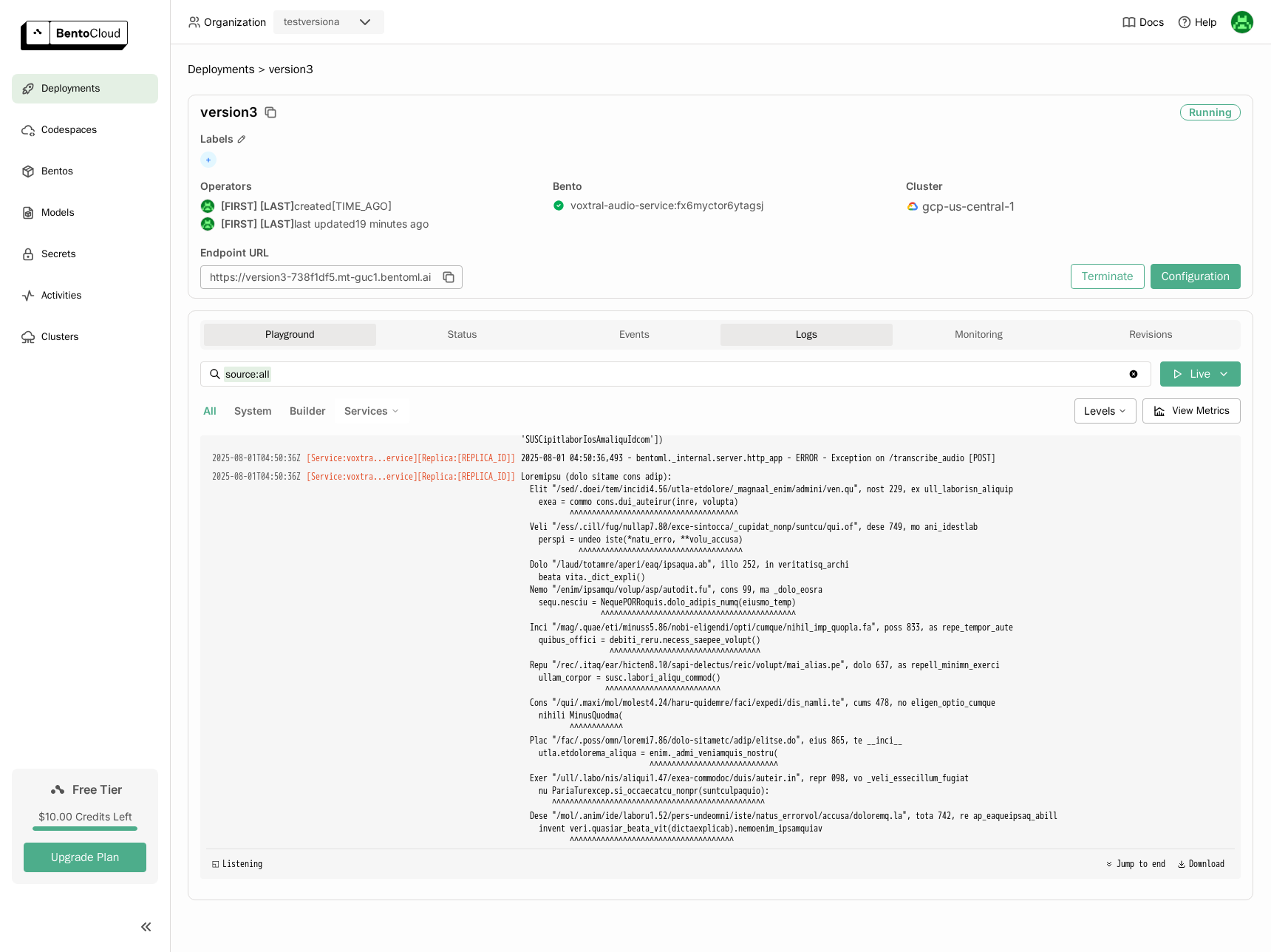 click on "Playground" at bounding box center [290, 335] 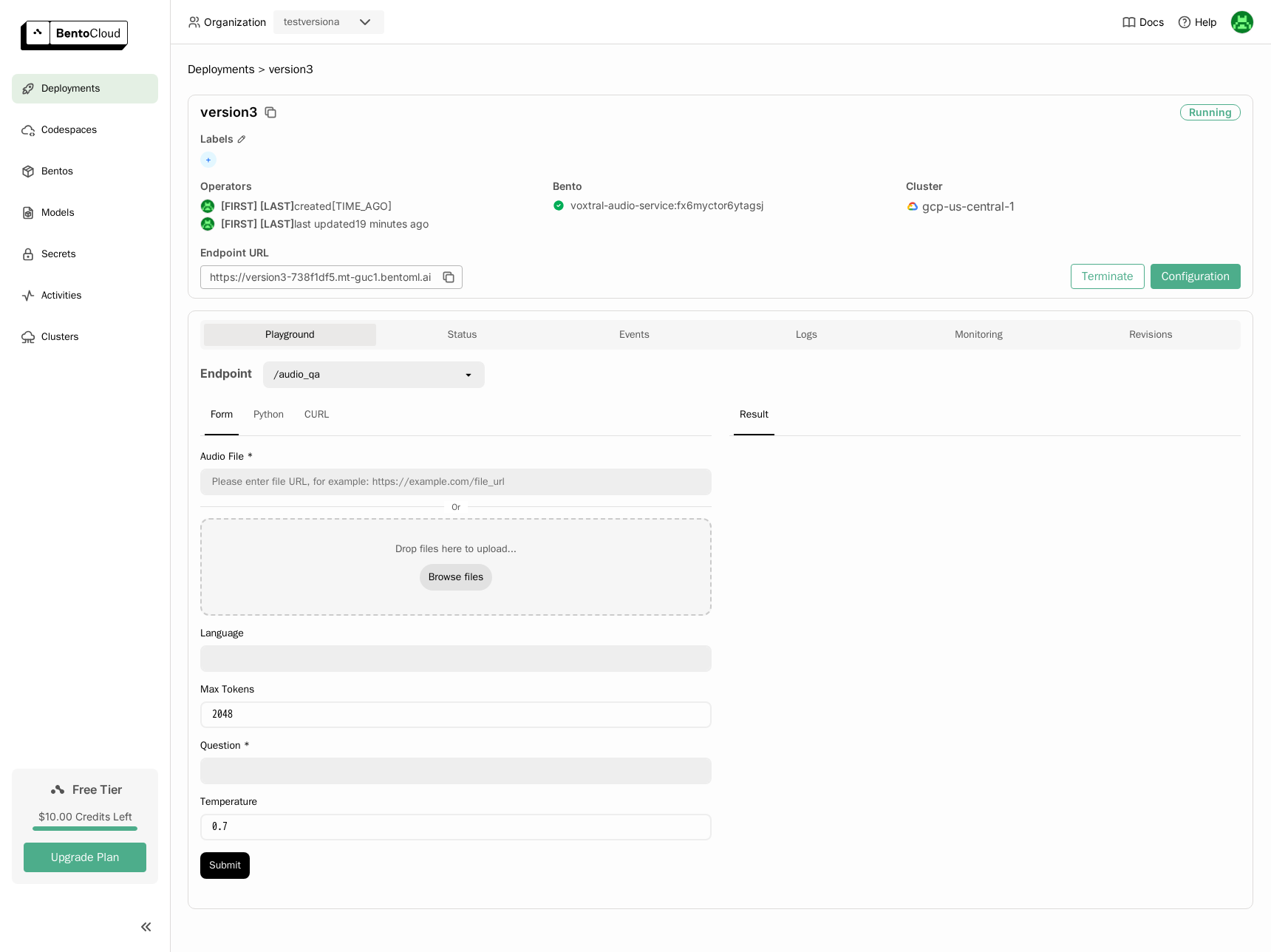 click on "Browse files" at bounding box center (456, 577) 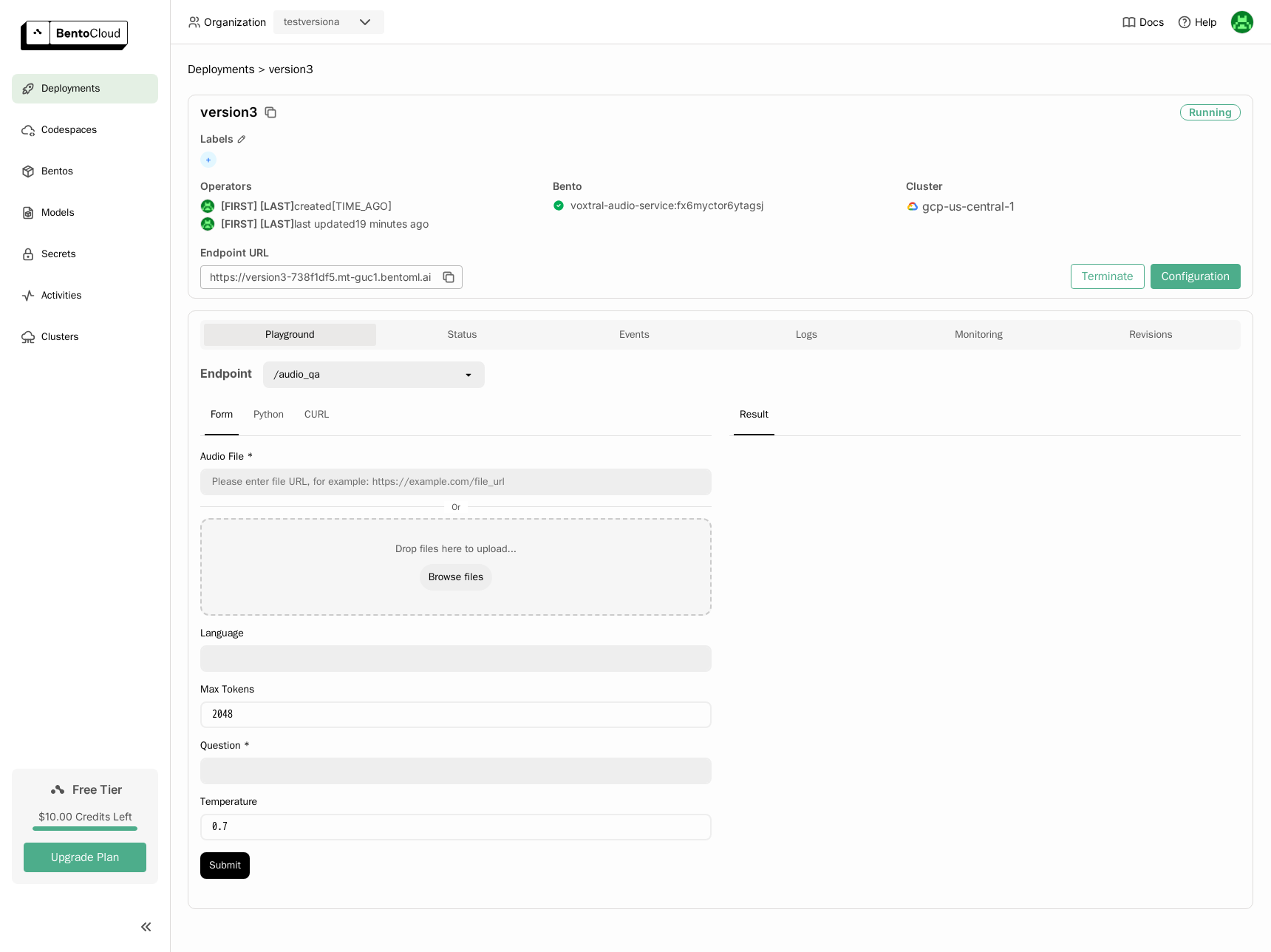 click on "/audio_qa" at bounding box center [364, 375] 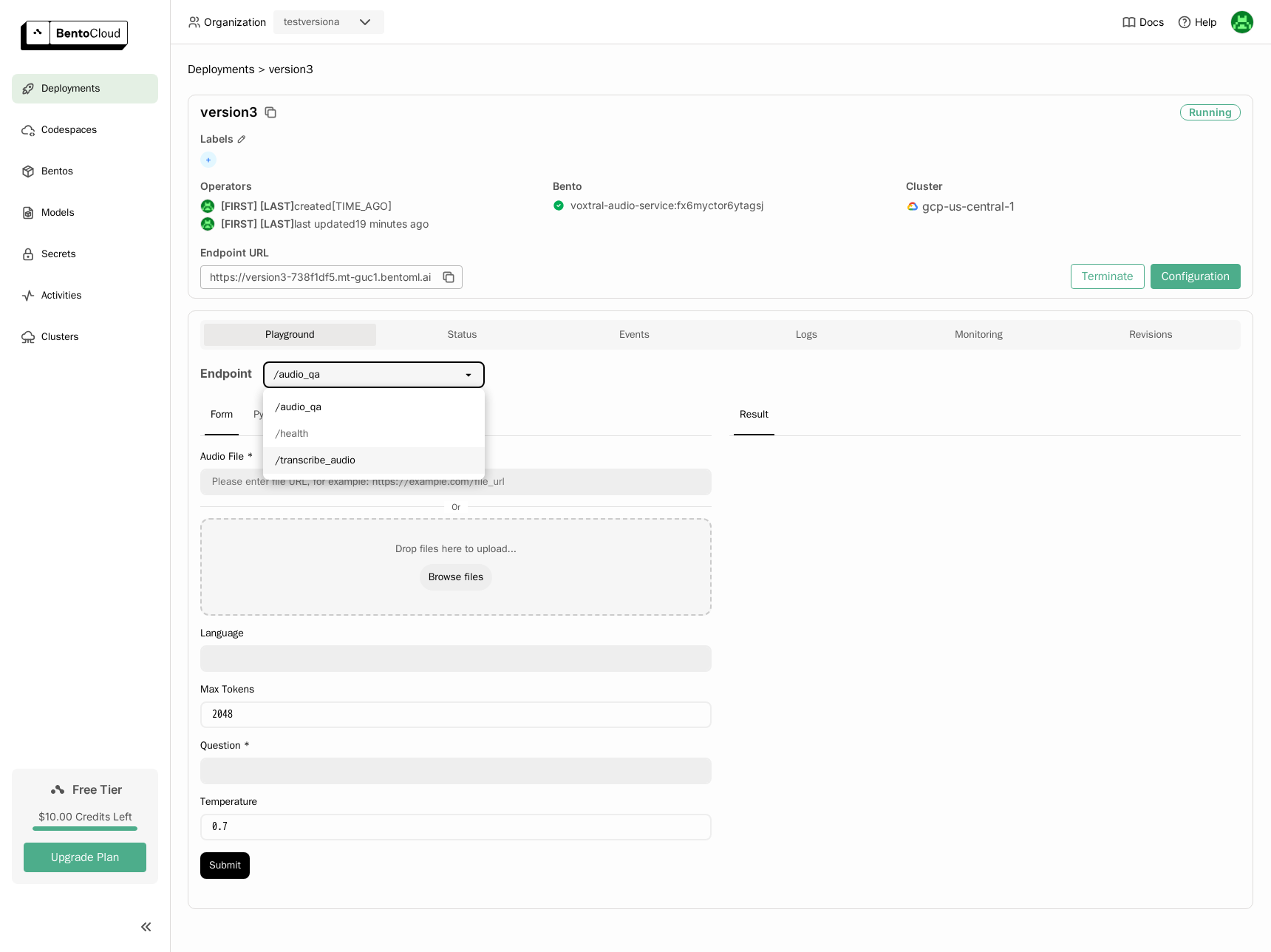 click on "/transcribe_audio" at bounding box center [374, 460] 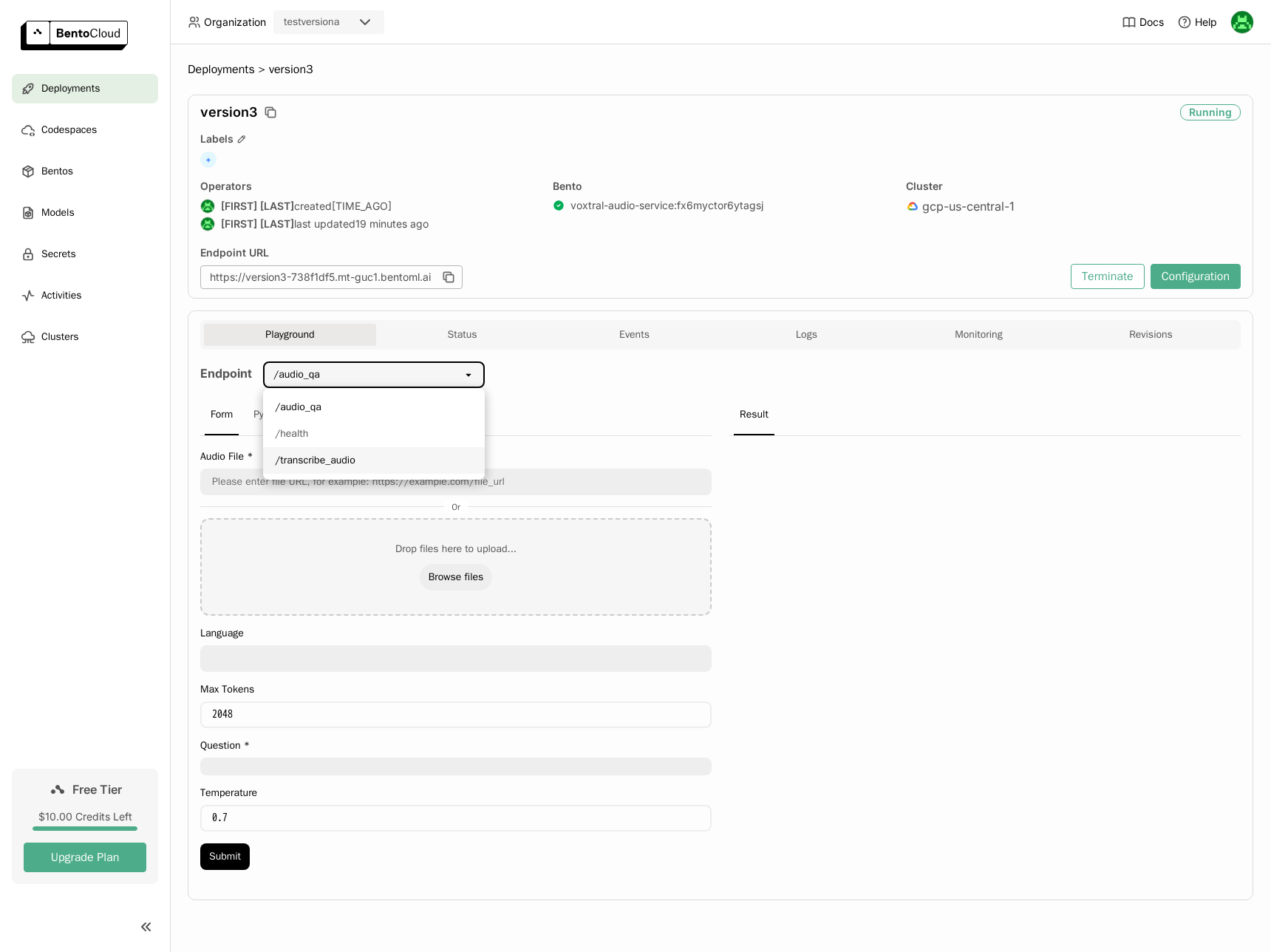 type on "1024" 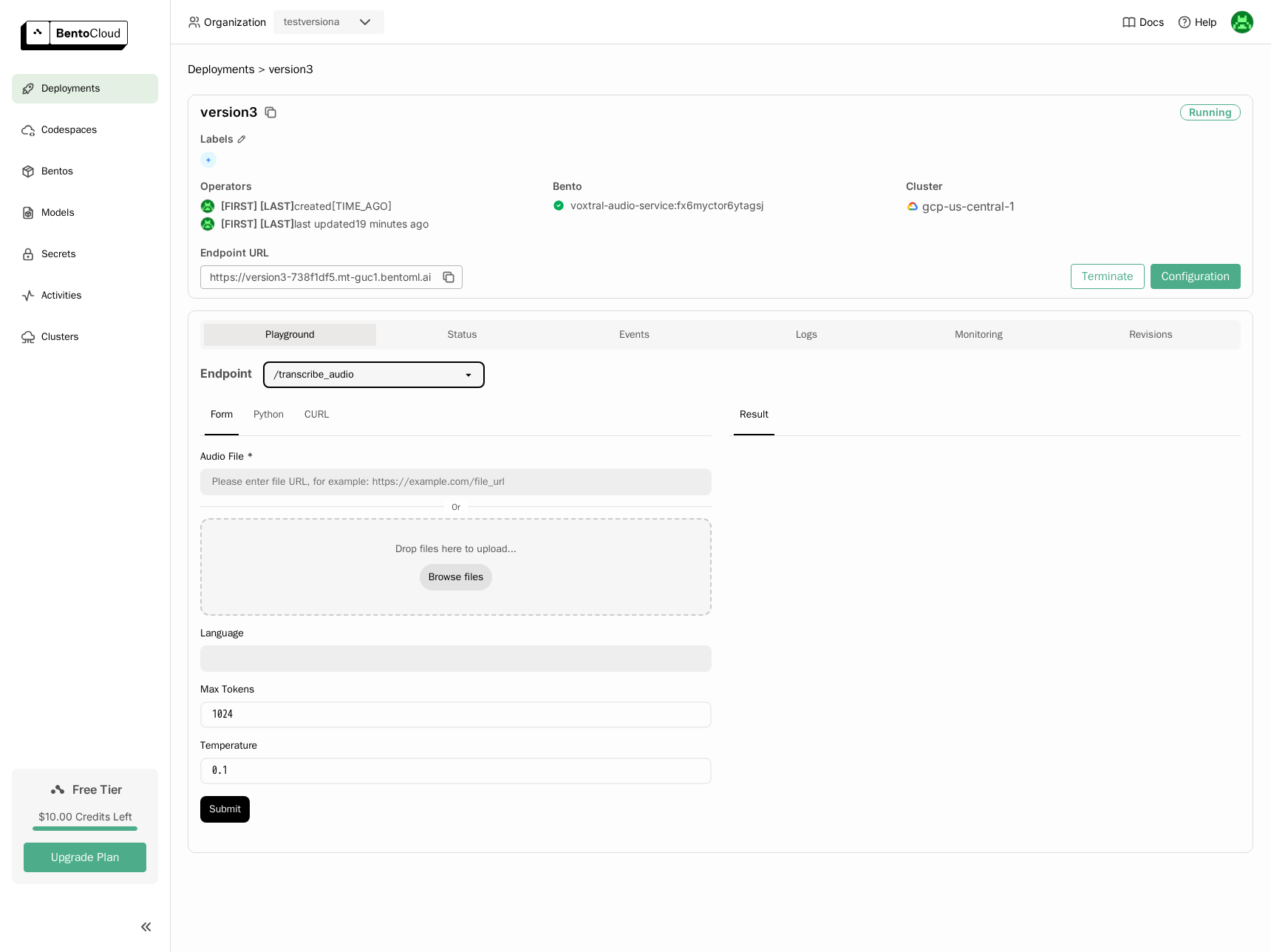 click on "Browse files" at bounding box center (456, 577) 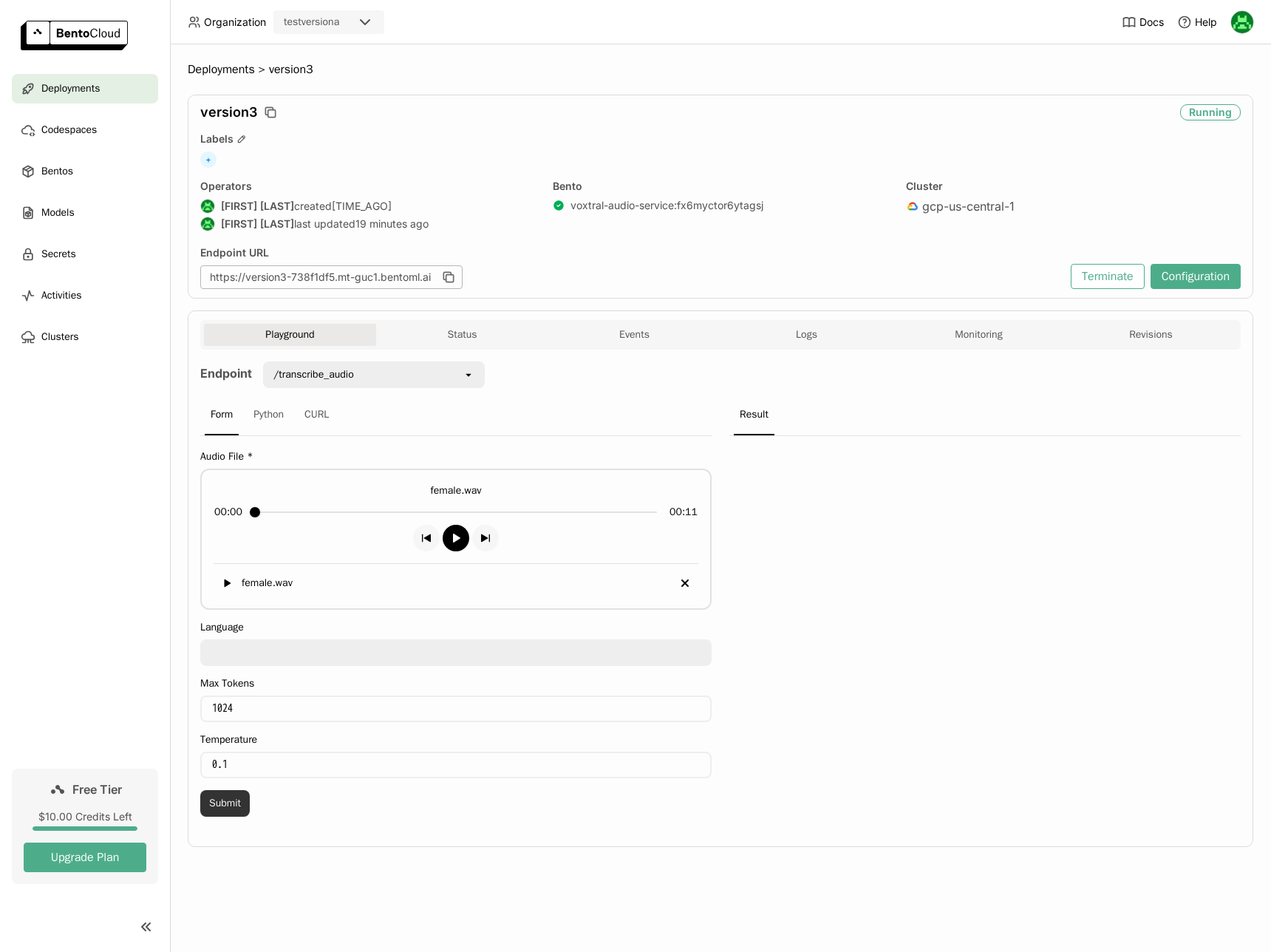 click on "Submit" at bounding box center (225, 803) 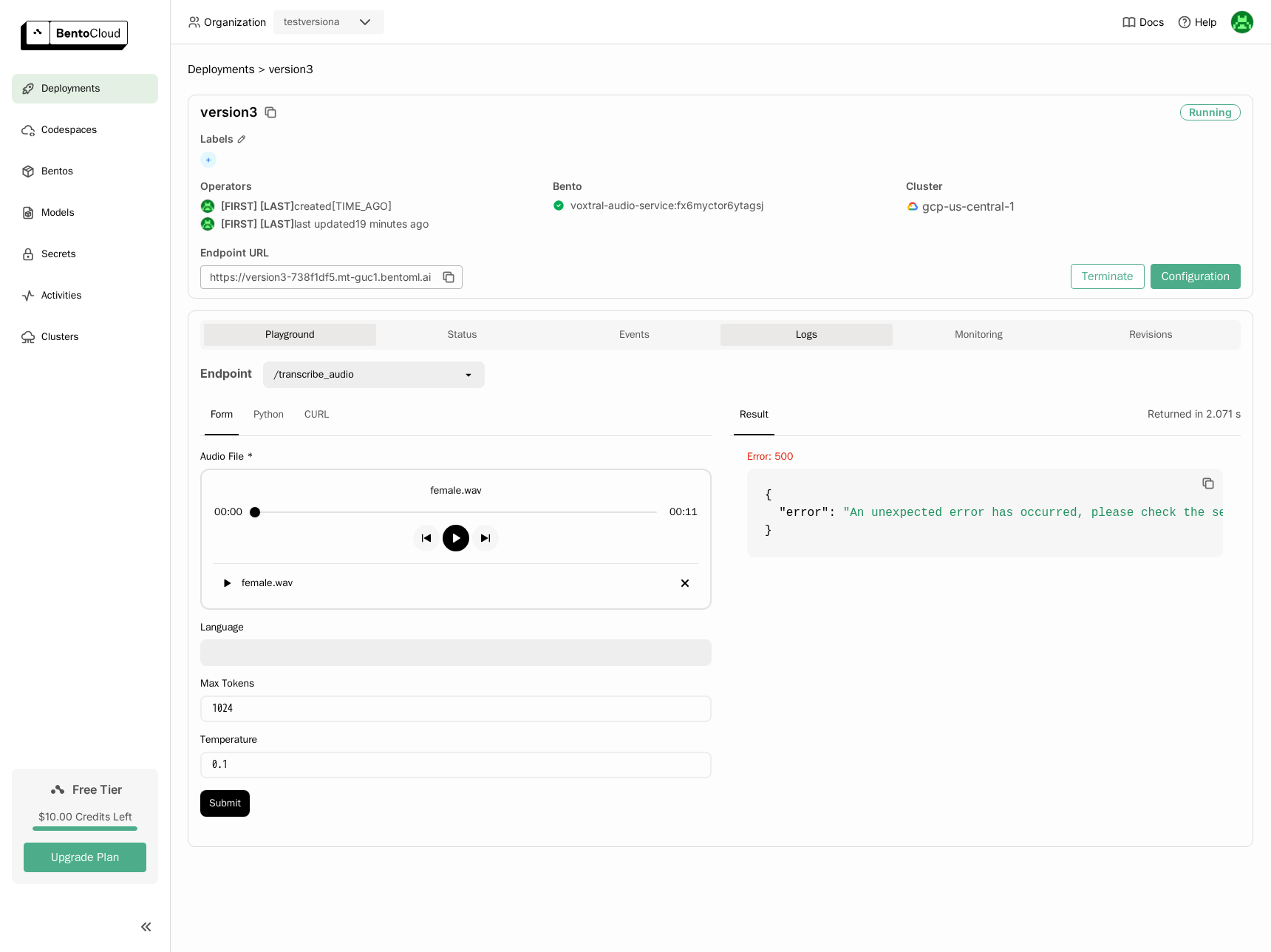 click on "Logs" at bounding box center (806, 335) 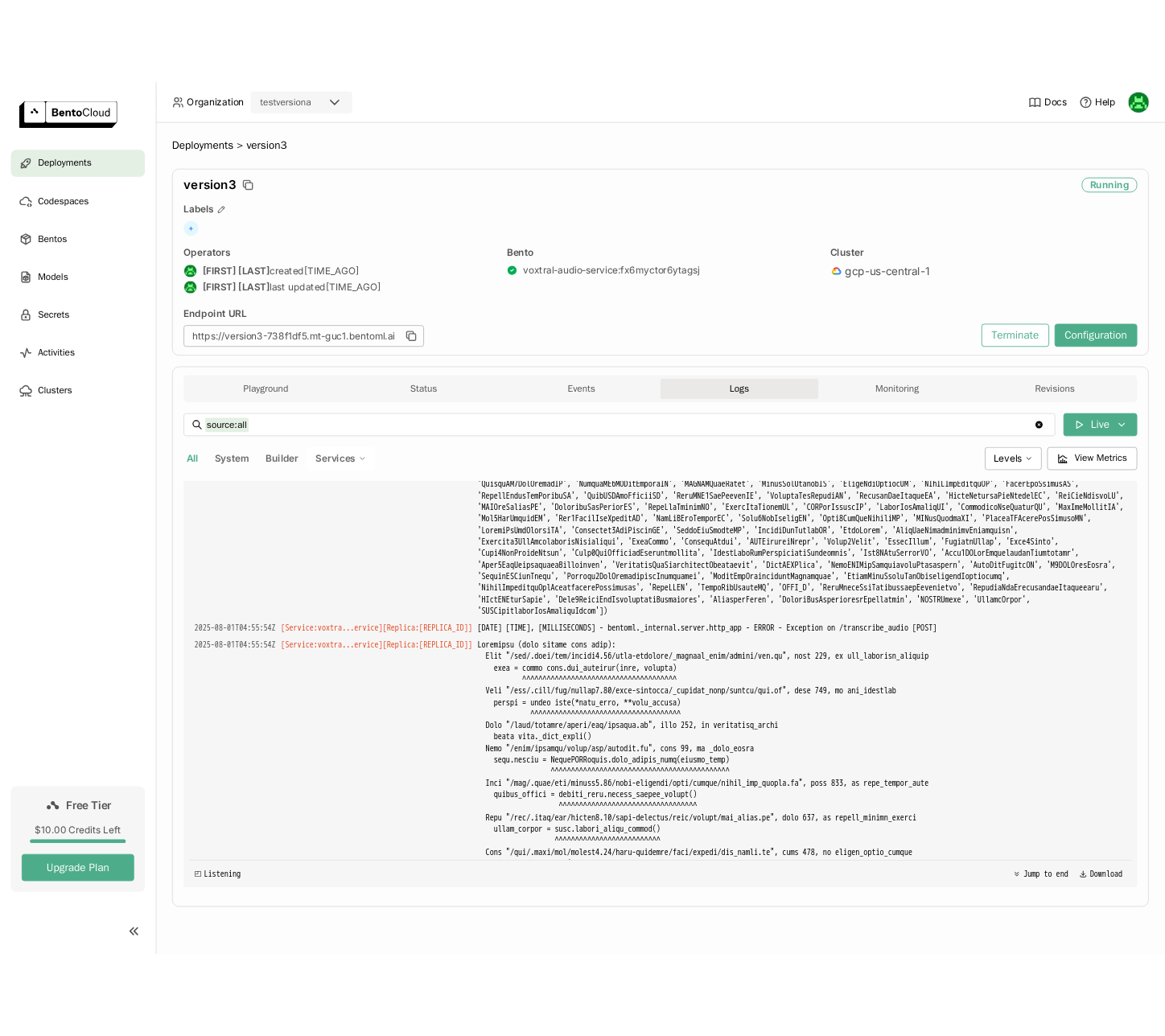 scroll, scrollTop: 12044, scrollLeft: 0, axis: vertical 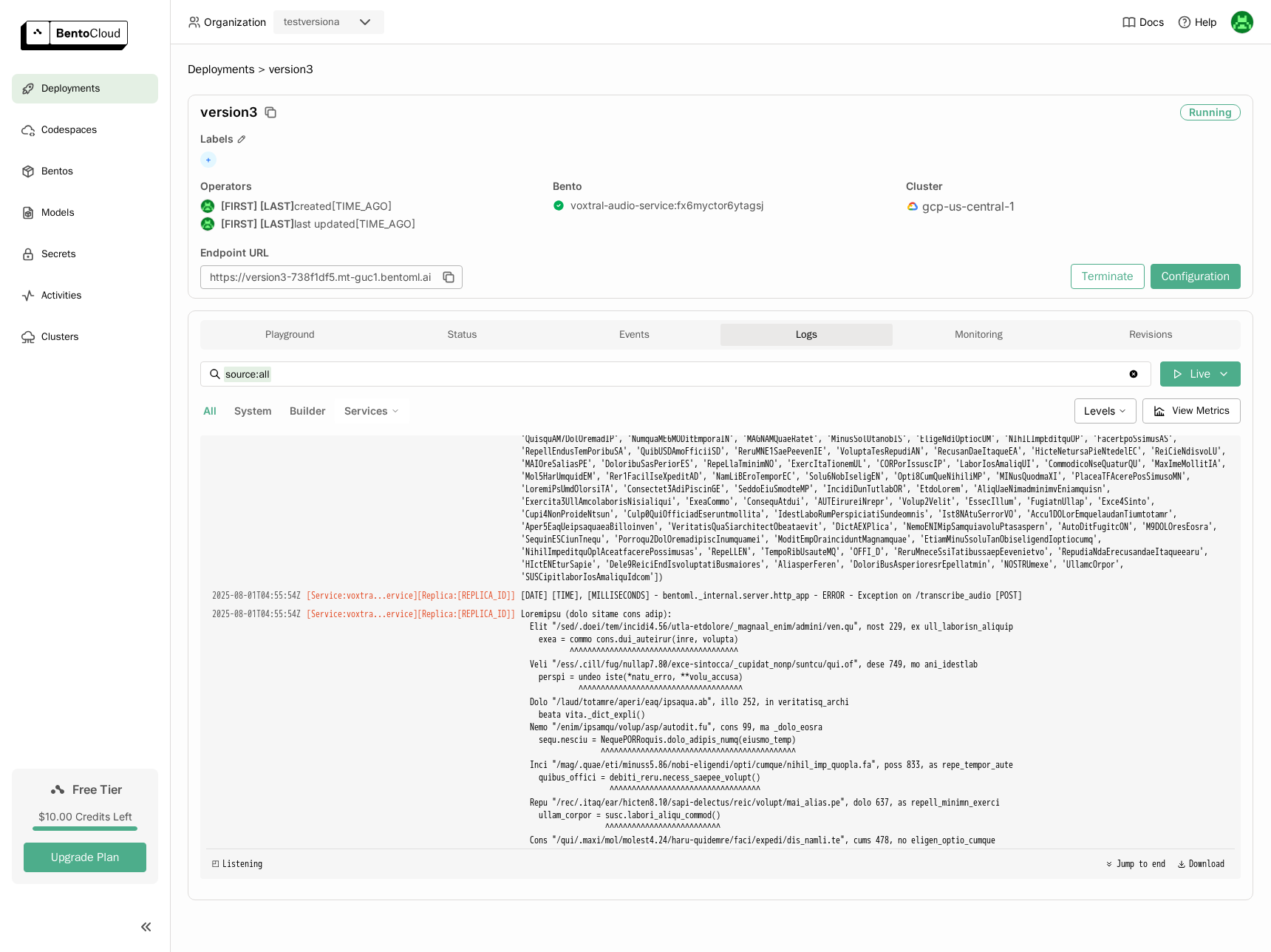 drag, startPoint x: 1116, startPoint y: 841, endPoint x: 183, endPoint y: 566, distance: 972.6839 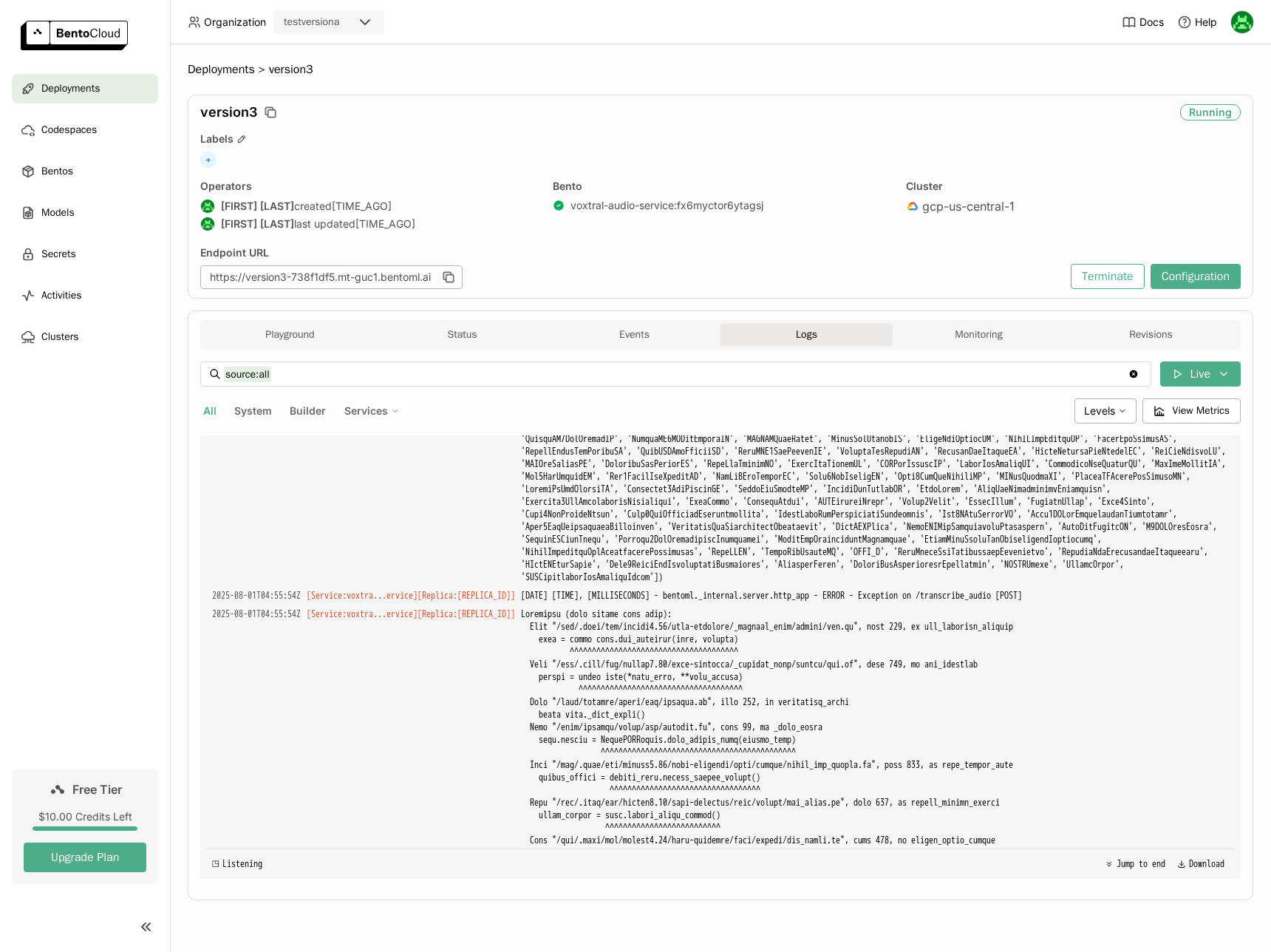 copy on "2025-08-01T04:55:54Z [Service:voxtra...ervice] [Replica: qmbrb ] ValueError: Model architectures ['VoxtralForConditionalGeneration'] are not supported for now. Supported architectures: dict_keys(['AquilaModel', 'AquilaForCausalLM', 'ArcticForCausalLM', 'BaiChuanForCausalLM', 'BaichuanForCausalLM', 'BloomForCausalLM', 'CohereForCausalLM', 'DbrxForCausalLM', 'DeciLMForCausalLM', 'DeepseekForCausalLM', 'DeepseekV2ForCausalLM', 'ExaoneForCausalLM', 'FalconForCausalLM', 'GemmaForCausalLM', 'Gemma2ForCausalLM', 'GPT2LMHeadModel', 'GPTBigCodeForCausalLM', 'GPTJForCausalLM', 'GPTNeoXForCausalLM', 'GraniteForCausalLM', 'GraniteMoeForCausalLM', 'InternLMForCausalLM', 'InternLM2ForCausalLM', 'InternLM2VEForCausalLM', 'JAISLMHeadModel', 'JambaForCausalLM', 'LlamaForCausalLM', 'LLaMAForCausalLM', 'MambaForCausalLM', 'FalconMambaForCausalLM', 'MiniCPMForCausalLM', 'MiniCPM3ForCausalLM', 'MistralForCausalLM', 'MixtralForCausalLM', 'QuantMixtralForCausalLM', 'MptForCausalLM', 'MPTForCausalLM', 'NemotronForCausalLM', 'Olmo..." 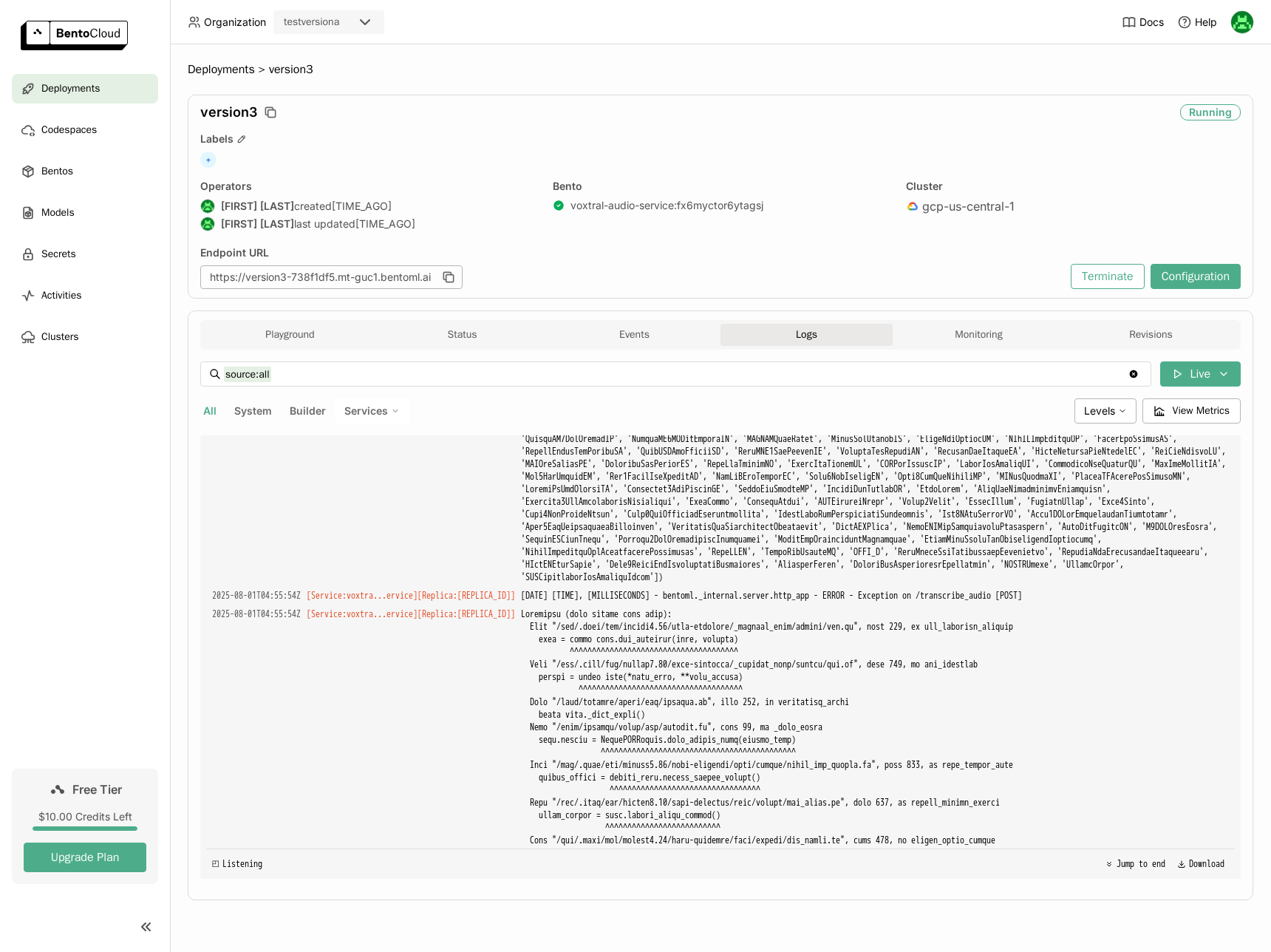 click on "[DATE] [TIME], [NUMBER] - bentoml.access - INFO - [IP_ADDRESS]:[PORT] (scheme=http,method=POST,path=/transcribe_audio,type=multipart/form-data; boundary=[ALPHANUMERIC_STRING],length=[NUMBER]) (status=[NUMBER],type=application/json,length=[NUMBER]) [TIME_MS]ms" at bounding box center (875, 1317) 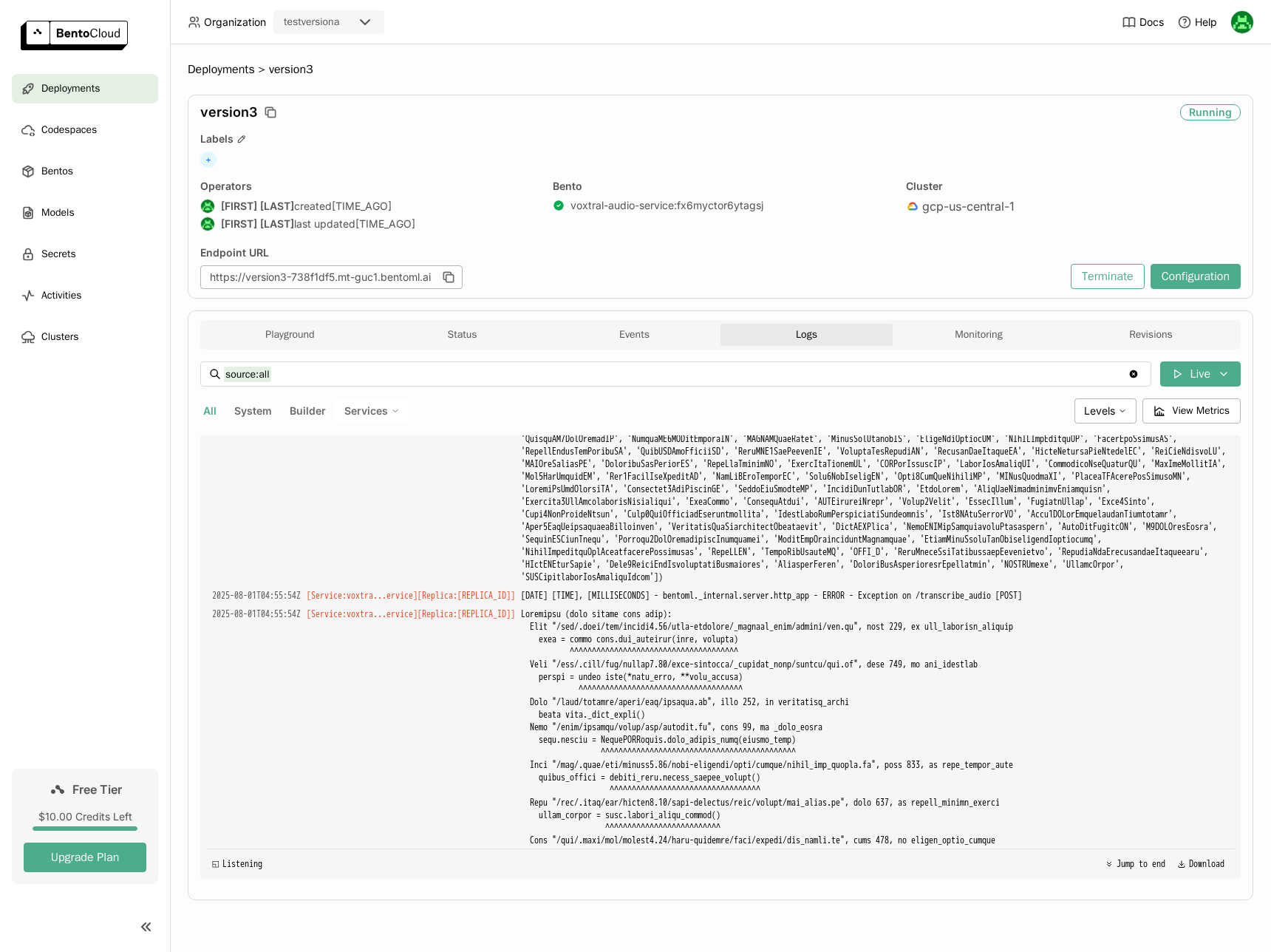 drag, startPoint x: 1111, startPoint y: 842, endPoint x: 196, endPoint y: 574, distance: 953.4406 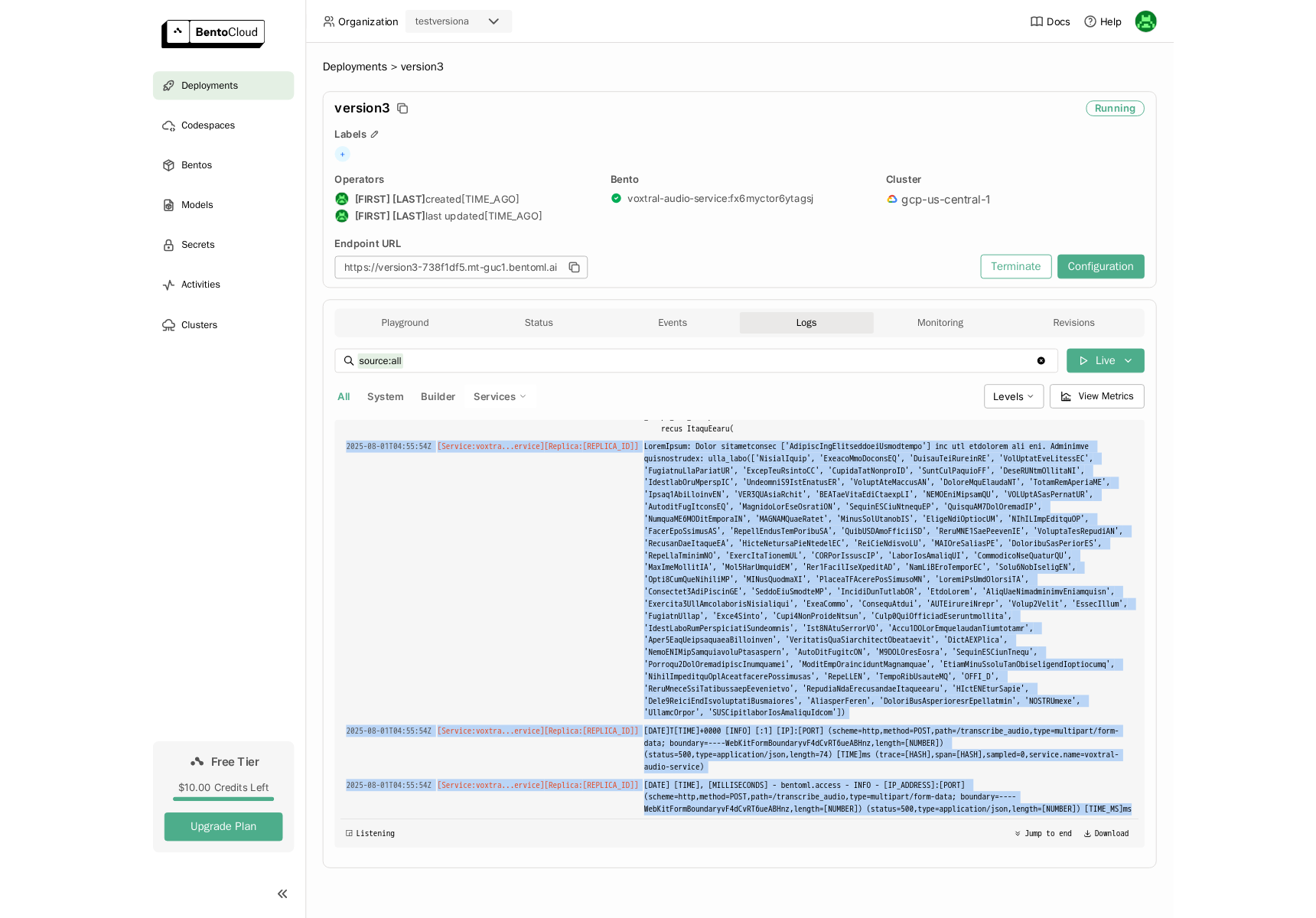 scroll, scrollTop: 11647, scrollLeft: 0, axis: vertical 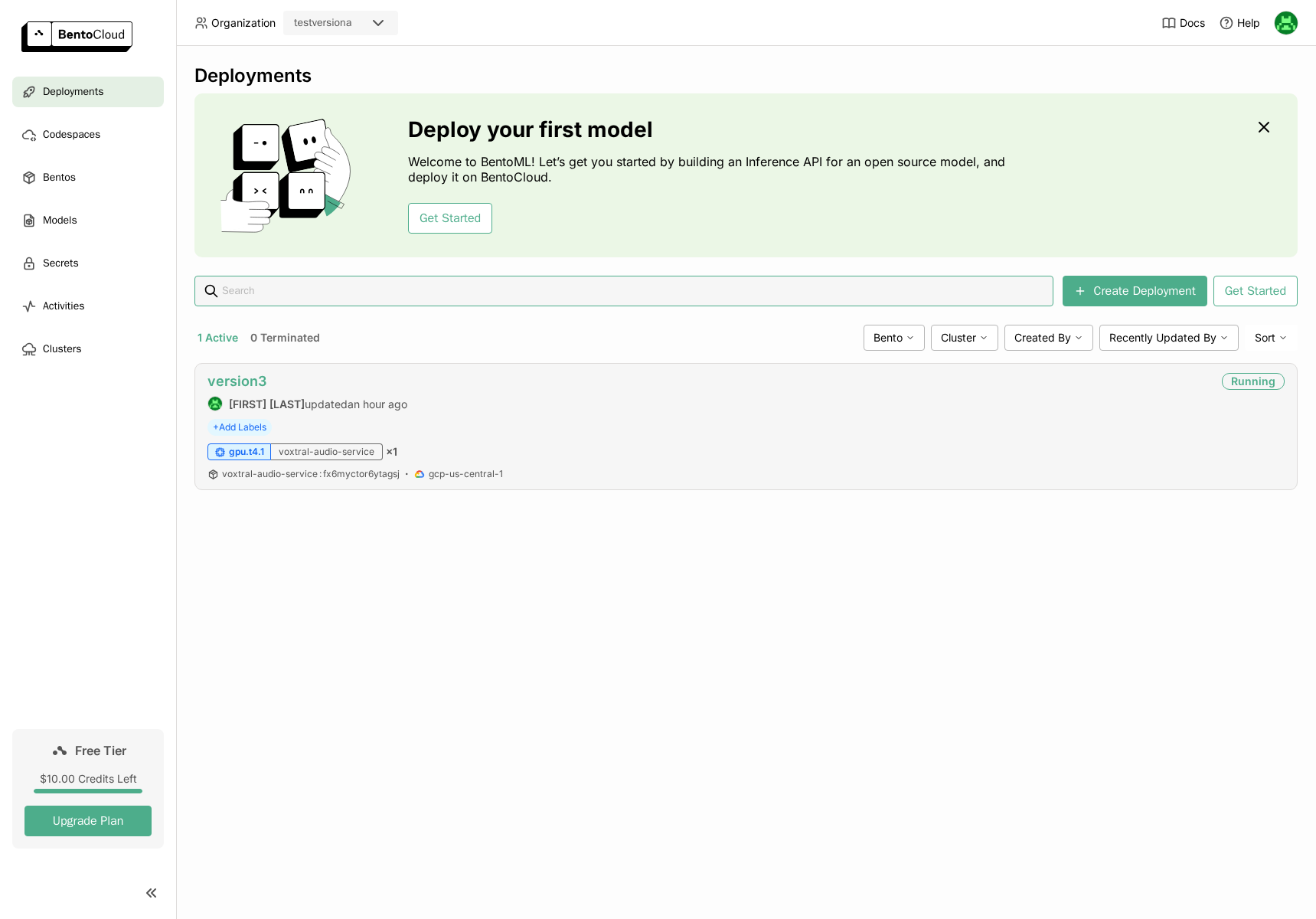 click on "version3" at bounding box center (237, 381) 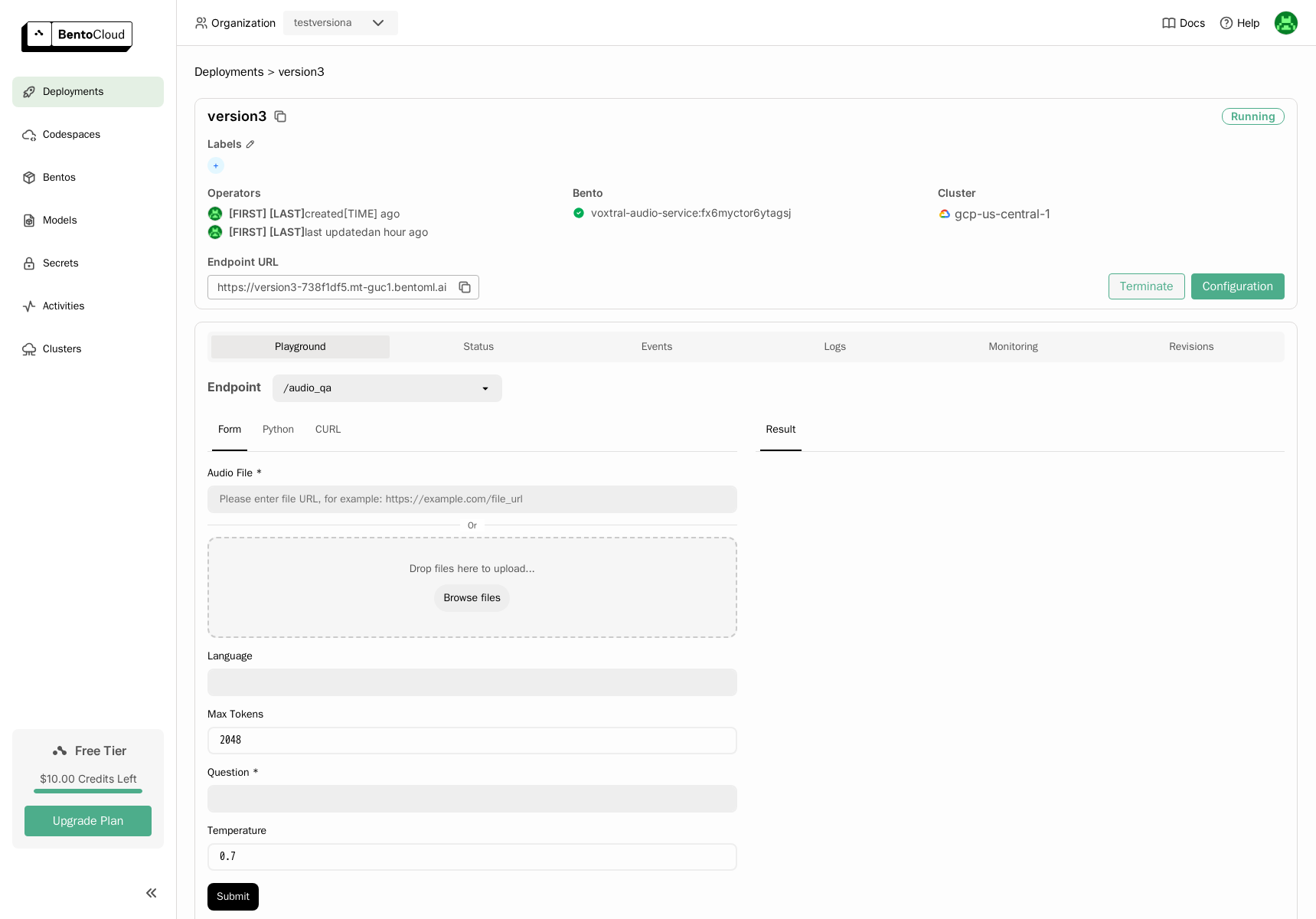 click on "Terminate" at bounding box center (1147, 286) 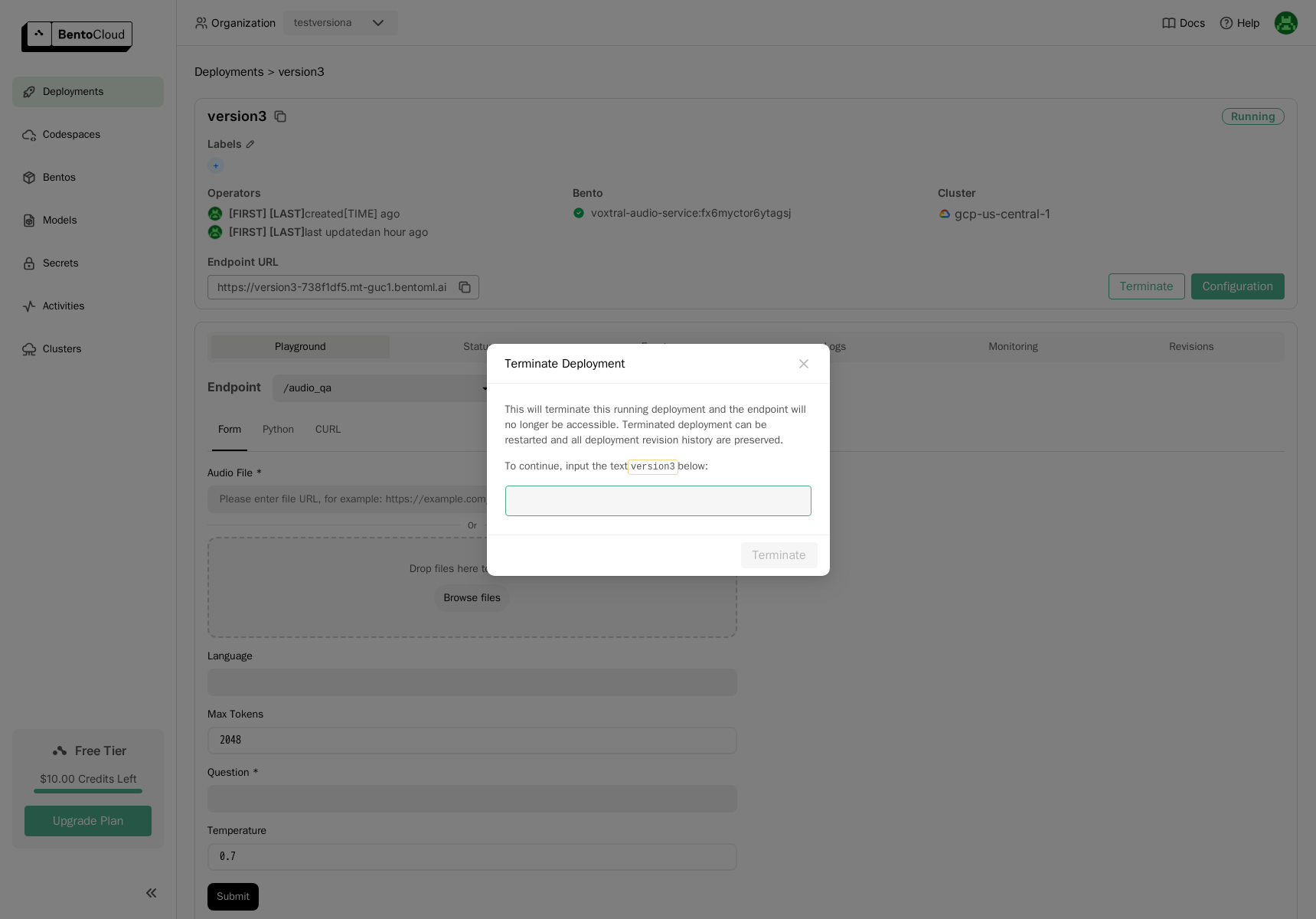 scroll, scrollTop: 0, scrollLeft: 0, axis: both 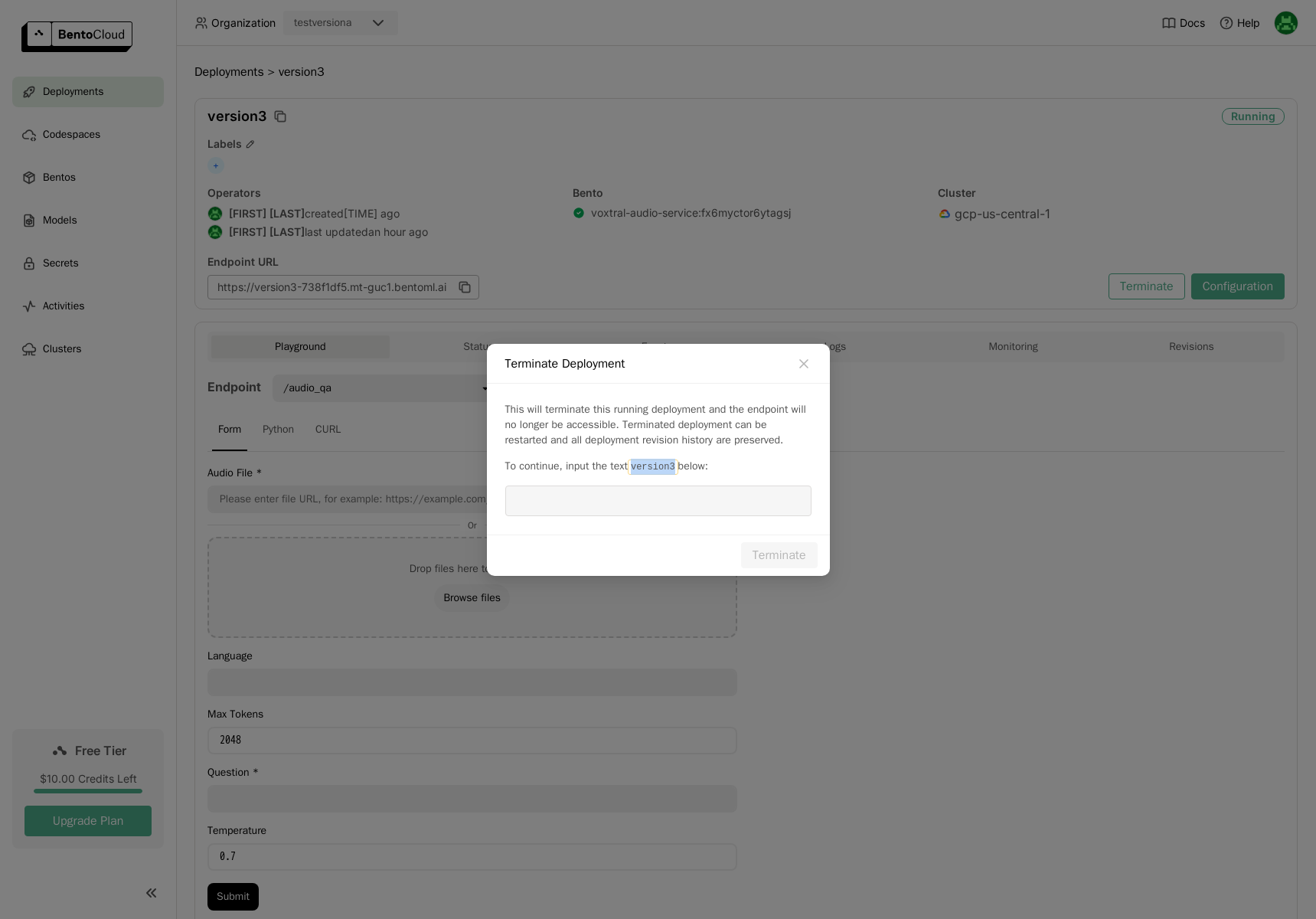 drag, startPoint x: 641, startPoint y: 470, endPoint x: 687, endPoint y: 468, distance: 46.043458 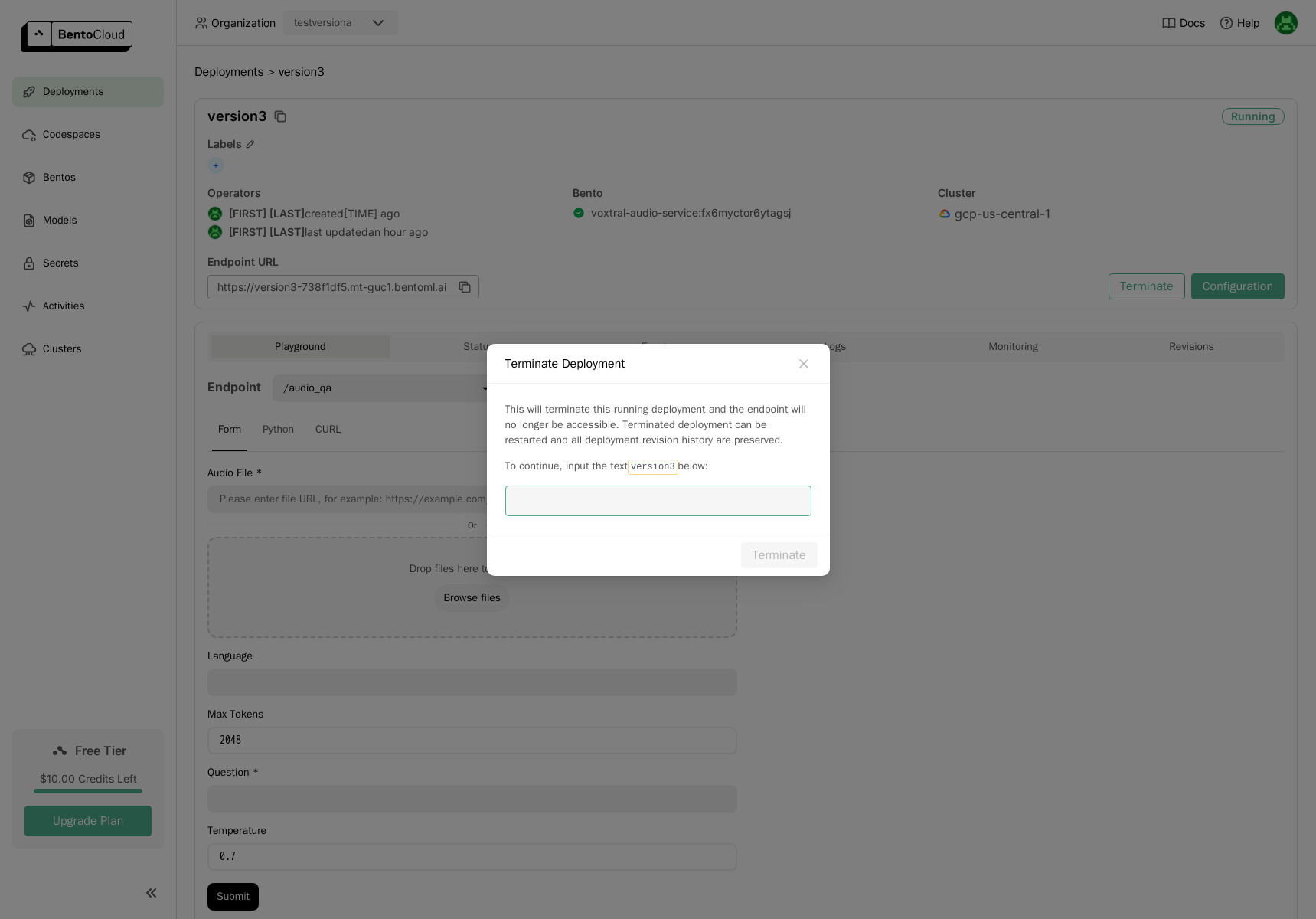 paste on "version3" 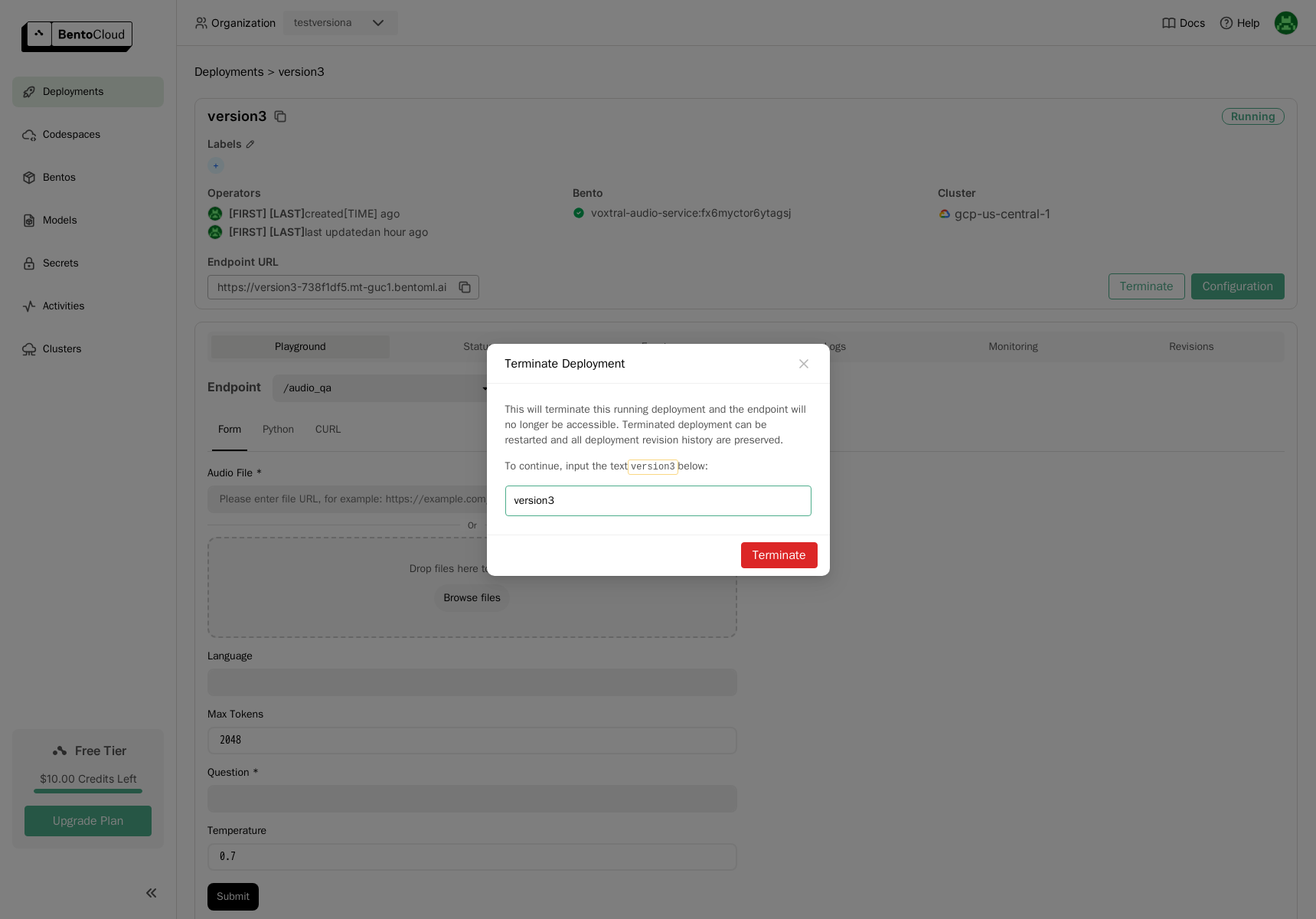 type on "version3" 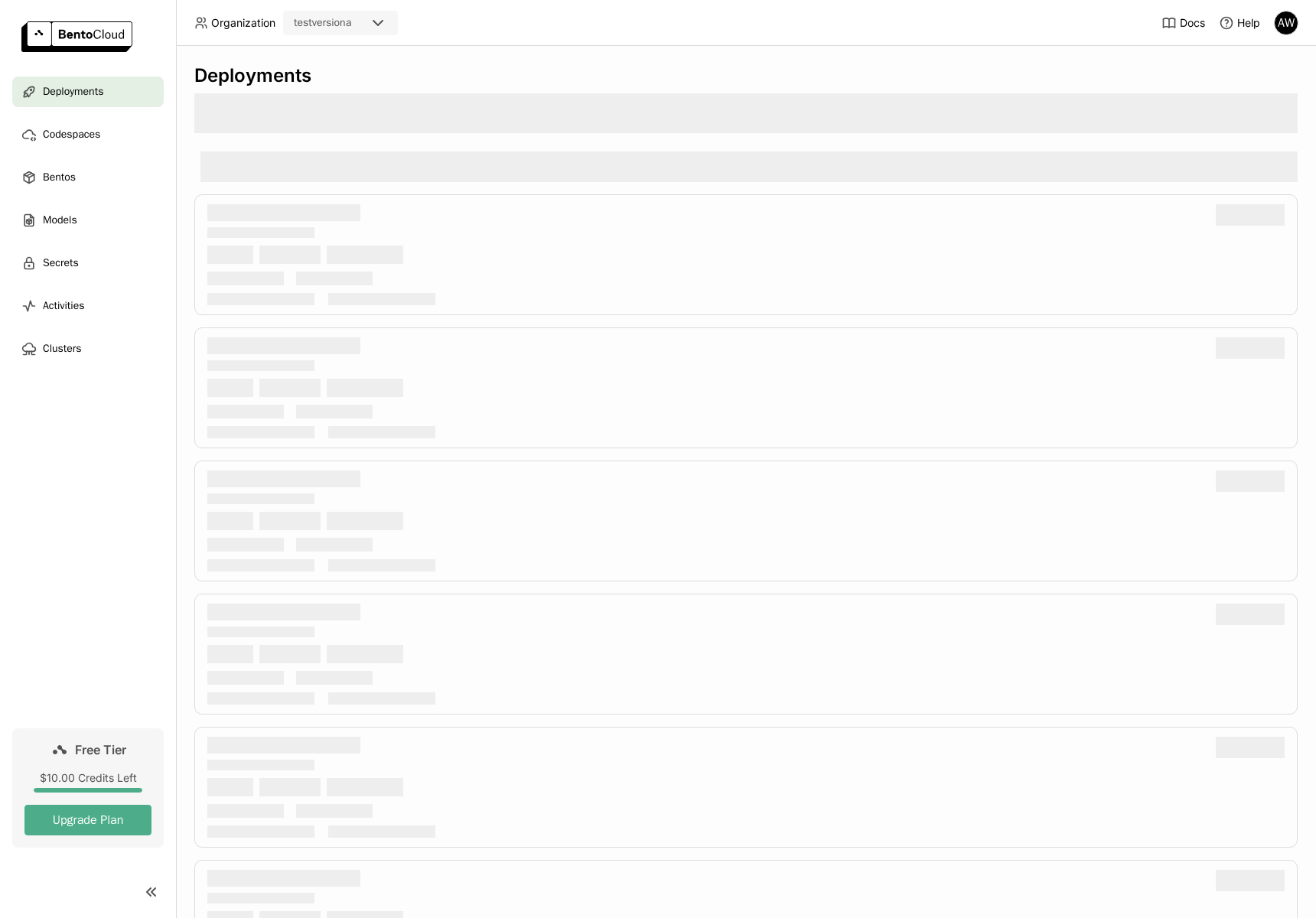 scroll, scrollTop: 0, scrollLeft: 0, axis: both 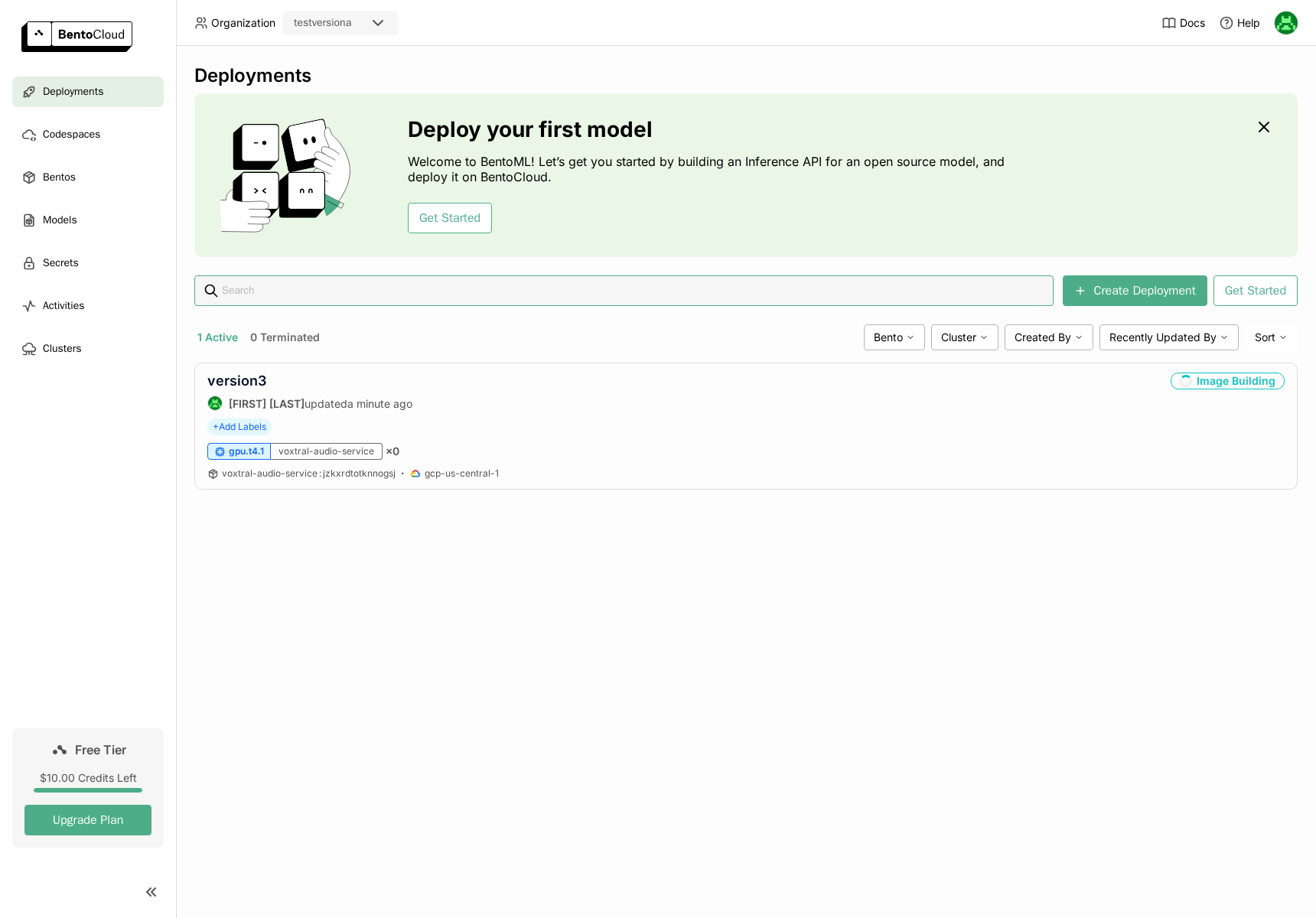 click at bounding box center (1286, 23) 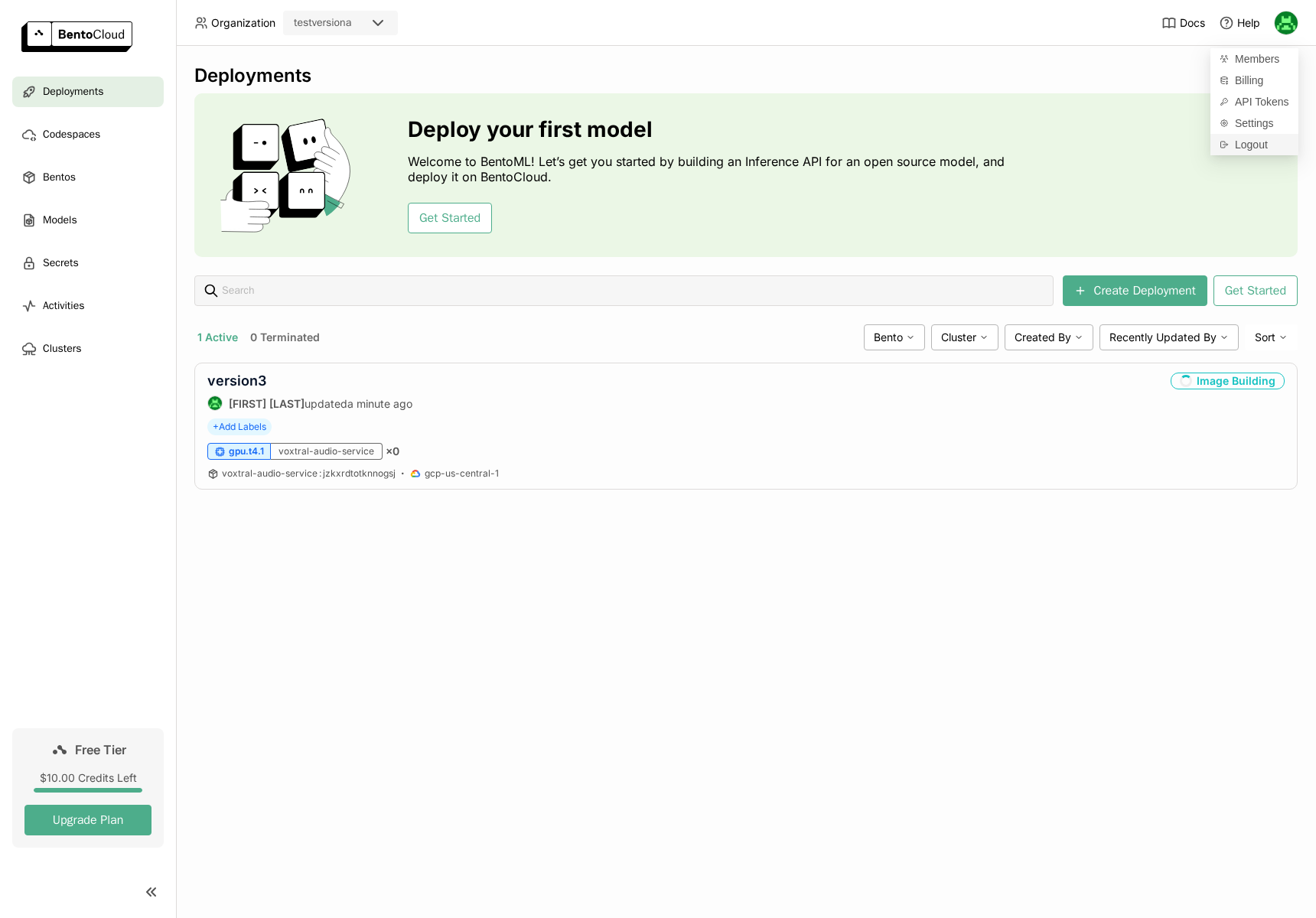 click on "Logout" at bounding box center (1251, 145) 